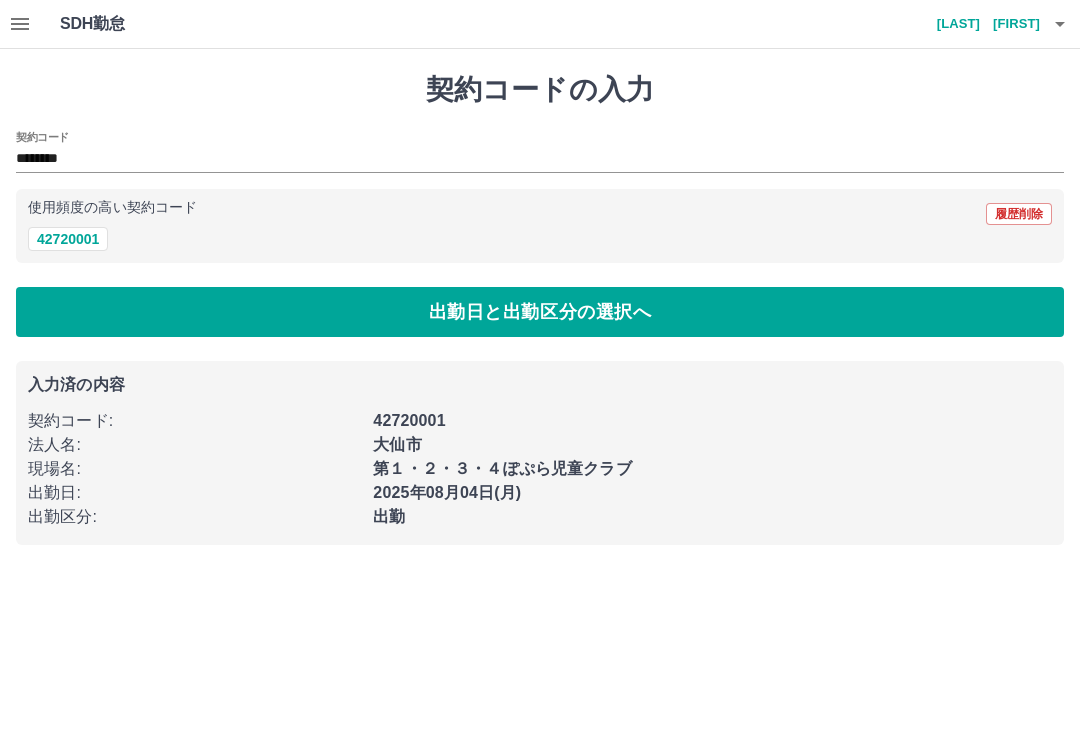 scroll, scrollTop: 0, scrollLeft: 0, axis: both 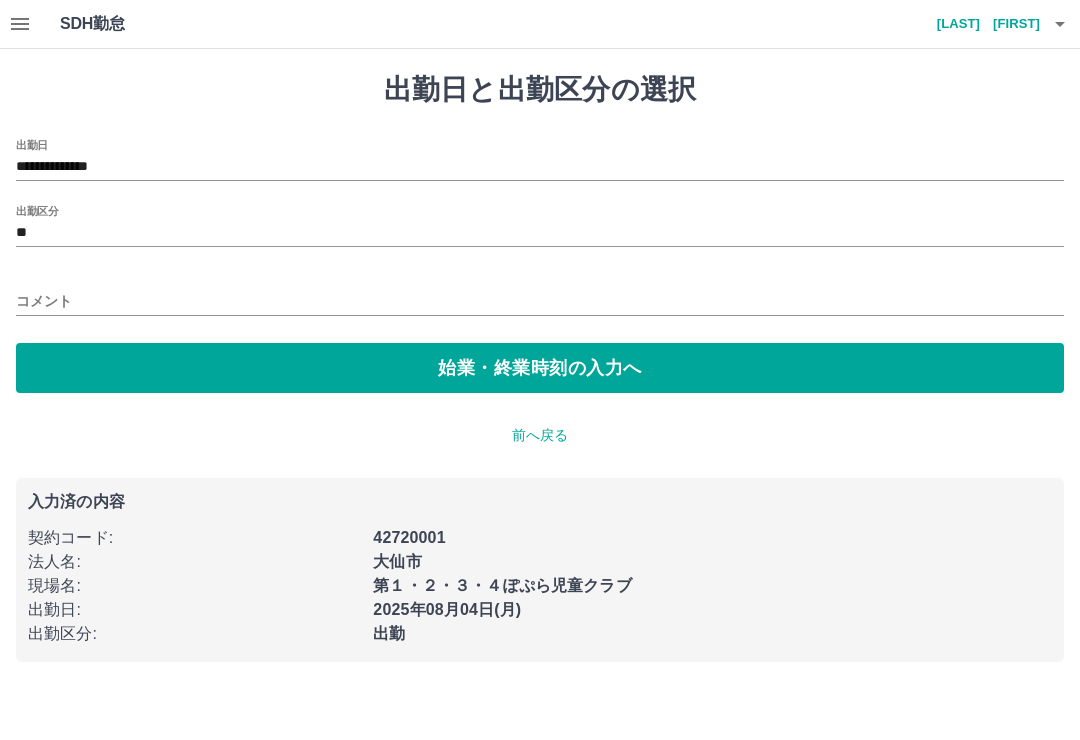 click on "**********" at bounding box center [540, 367] 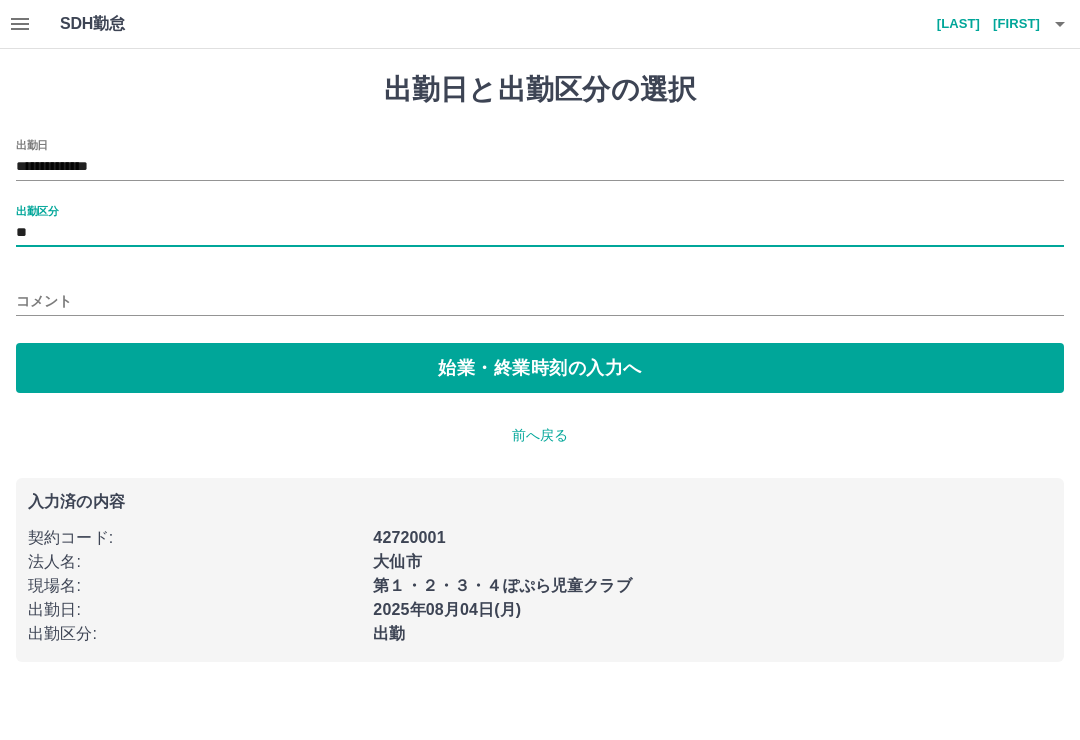 click on "出勤区分 :" at bounding box center (188, 628) 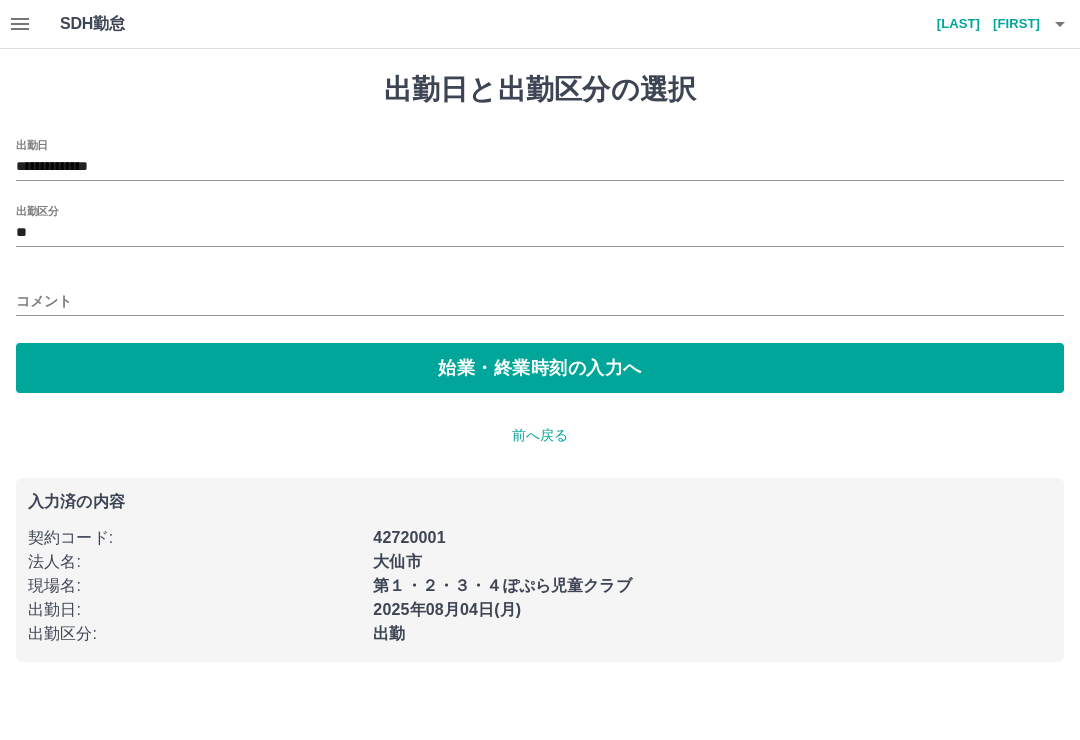 click on "入力済の内容 契約コード : 42720001 法人名 : 大仙市 現場名 : 第１・２・３・４ぽぷら児童クラブ 出勤日 : 2025年08月04日(月) 出勤区分 : 出勤" at bounding box center [540, 570] 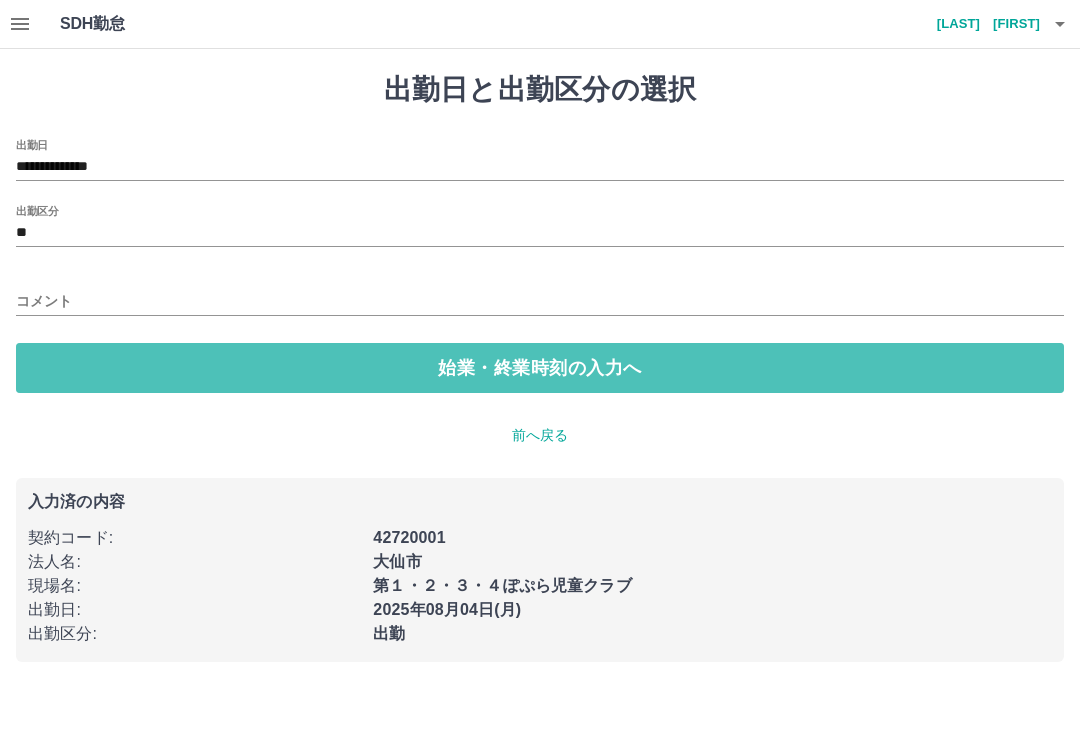 click on "始業・終業時刻の入力へ" at bounding box center (540, 368) 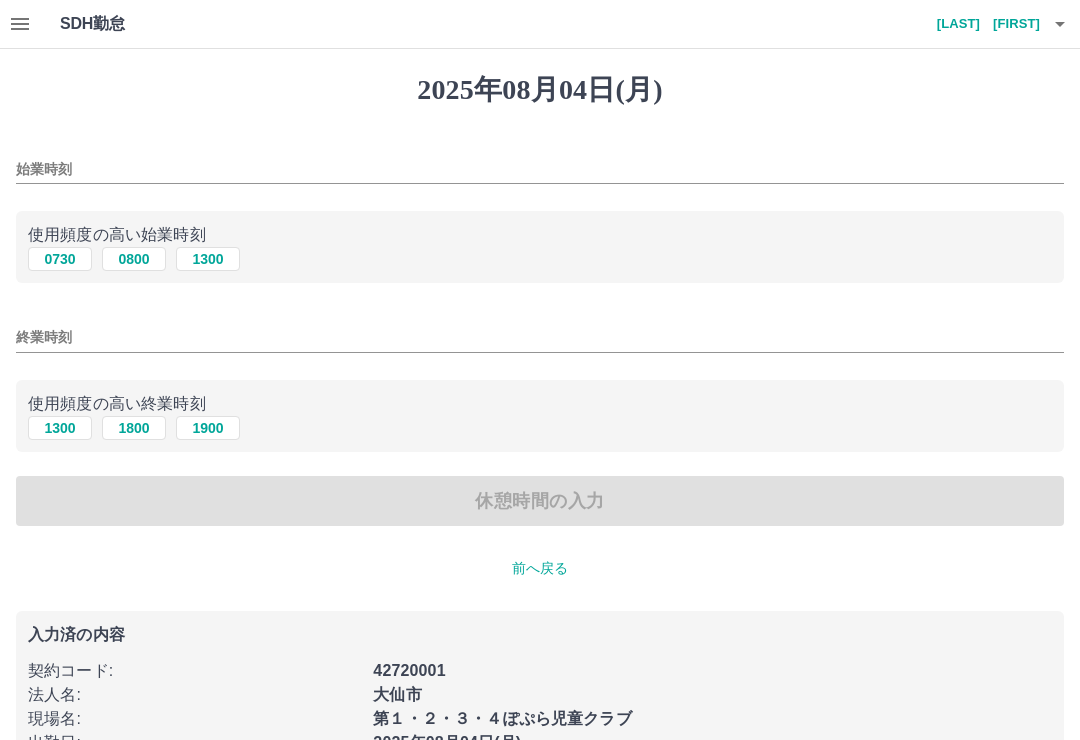 click on "2025年08月04日(月) 始業時刻 使用頻度の高い始業時刻 0730 0800 1300 終業時刻 使用頻度の高い終業時刻 1300 1800 1900 休憩時間の入力 前へ戻る 入力済の内容 契約コード : 42720001 法人名 : 大仙市 現場名 : 第１・２・３・４ぽぷら児童クラブ 出勤日 : 2025年08月04日(月) 出勤区分 : 出勤" at bounding box center [540, 434] 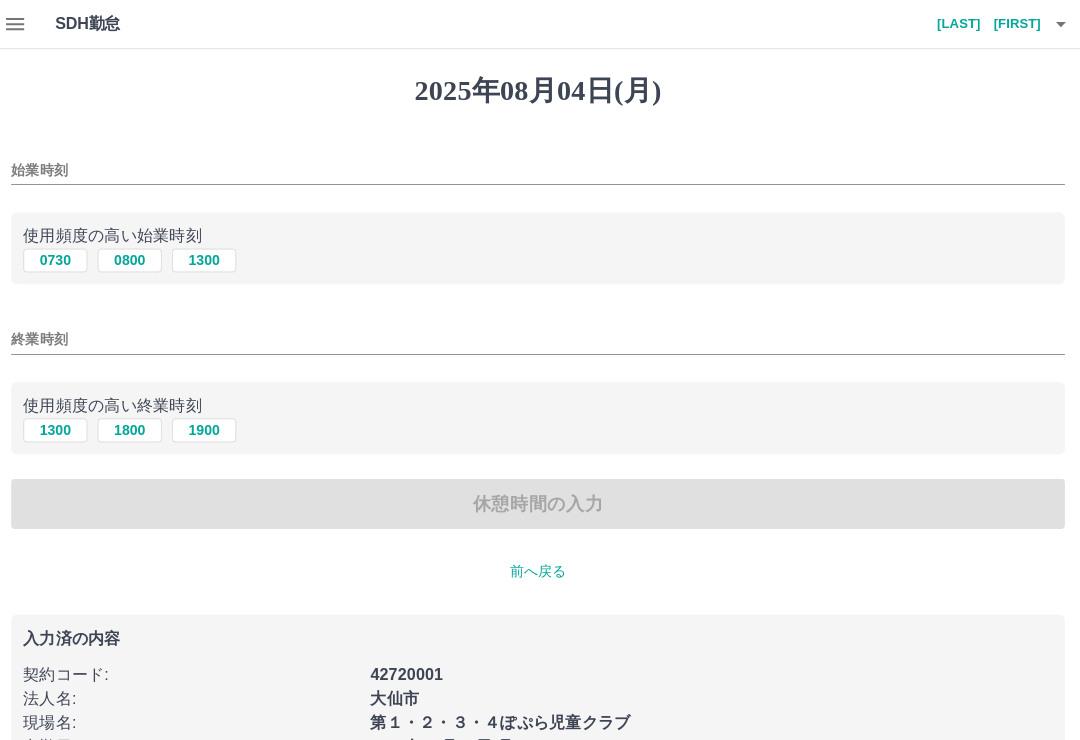 click on "2025年08月04日(月) 始業時刻 使用頻度の高い始業時刻 0730 0800 1300 終業時刻 使用頻度の高い終業時刻 1300 1800 1900 休憩時間の入力 前へ戻る 入力済の内容 契約コード : 42720001 法人名 : 大仙市 現場名 : 第１・２・３・４ぽぷら児童クラブ 出勤日 : 2025年08月04日(月) 出勤区分 : 出勤" at bounding box center [540, 434] 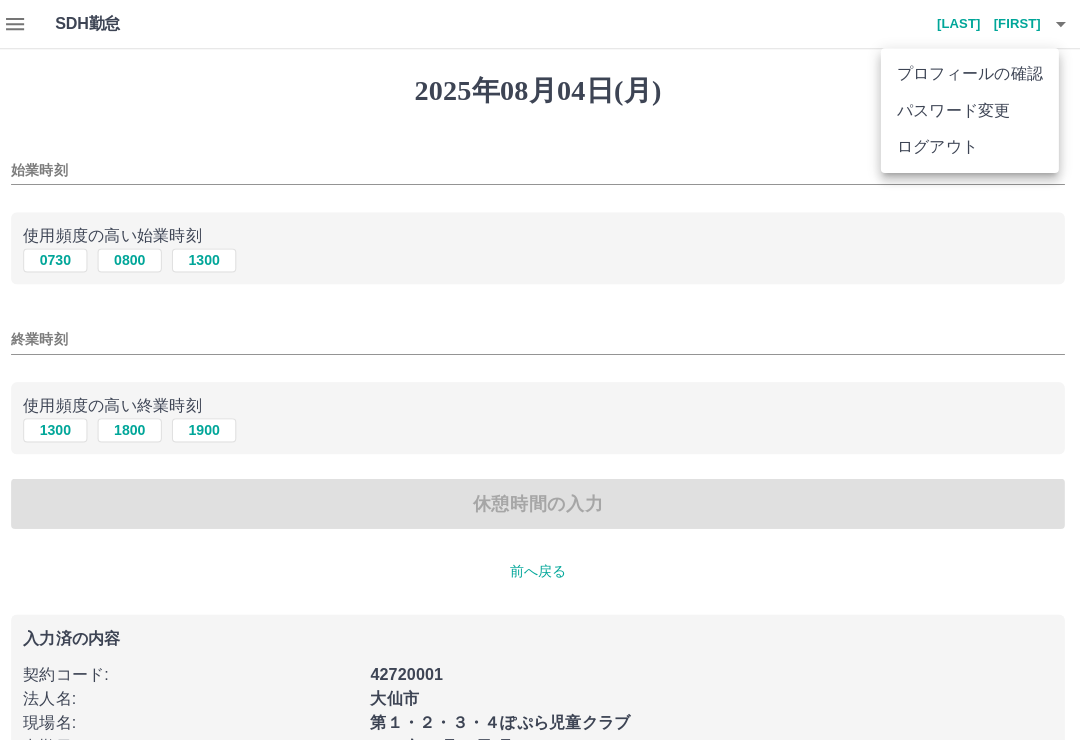 click on "ログアウト" at bounding box center [969, 146] 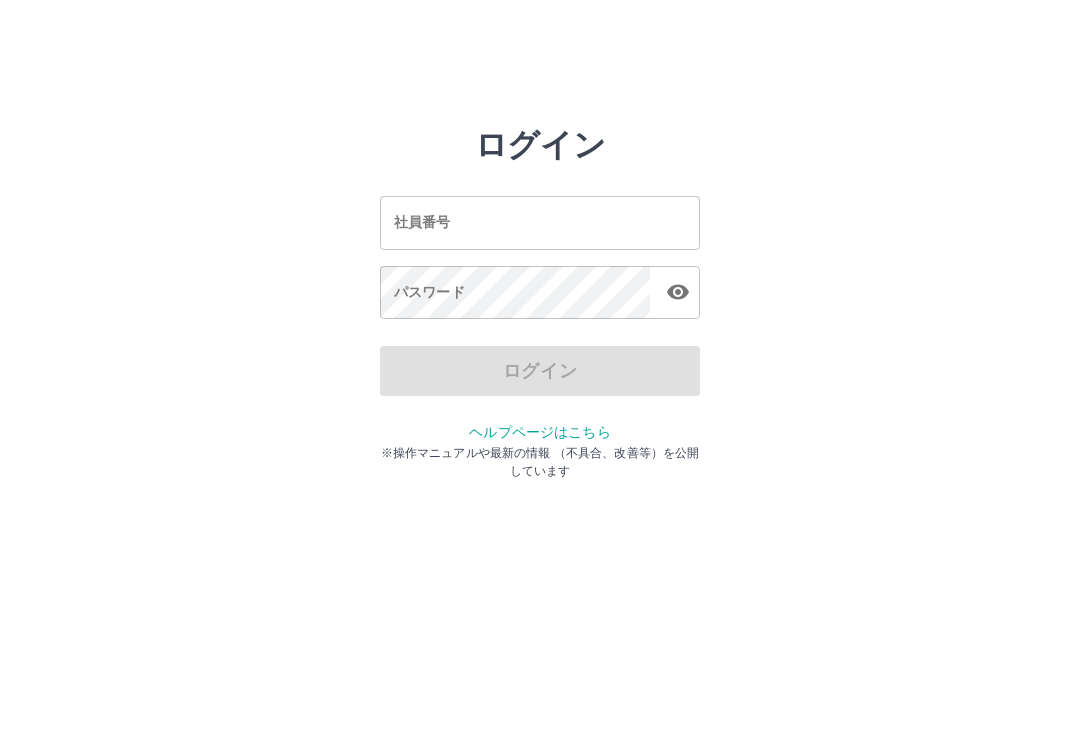 scroll, scrollTop: 0, scrollLeft: 0, axis: both 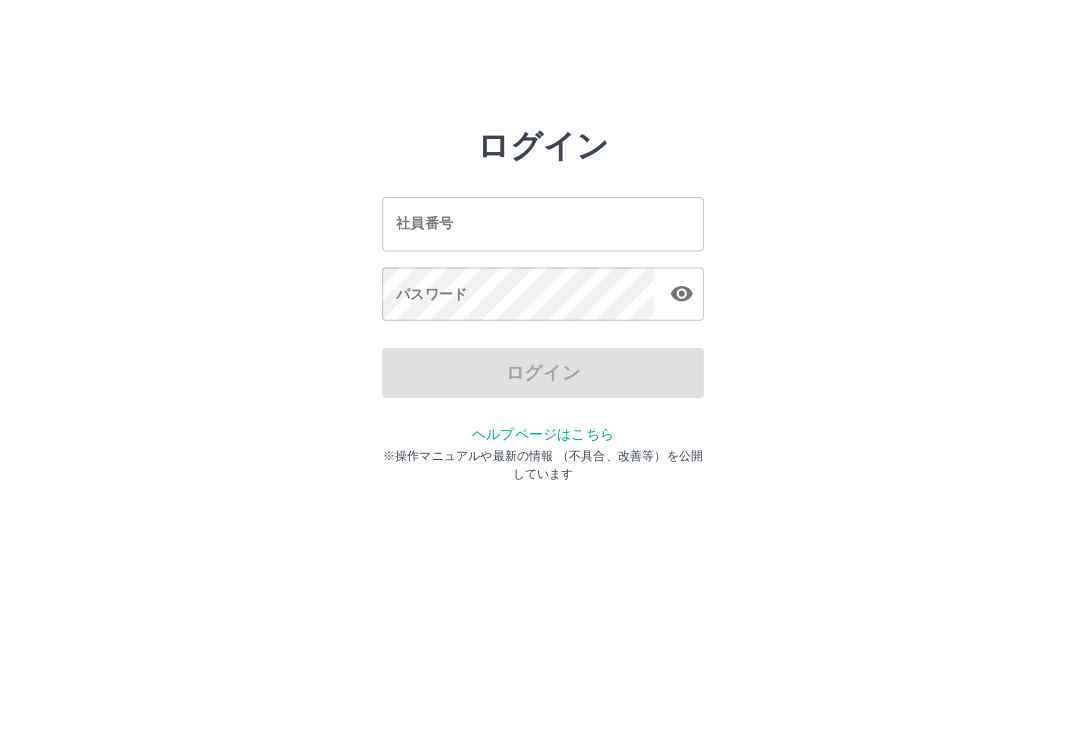 click on "社員番号" at bounding box center (540, 222) 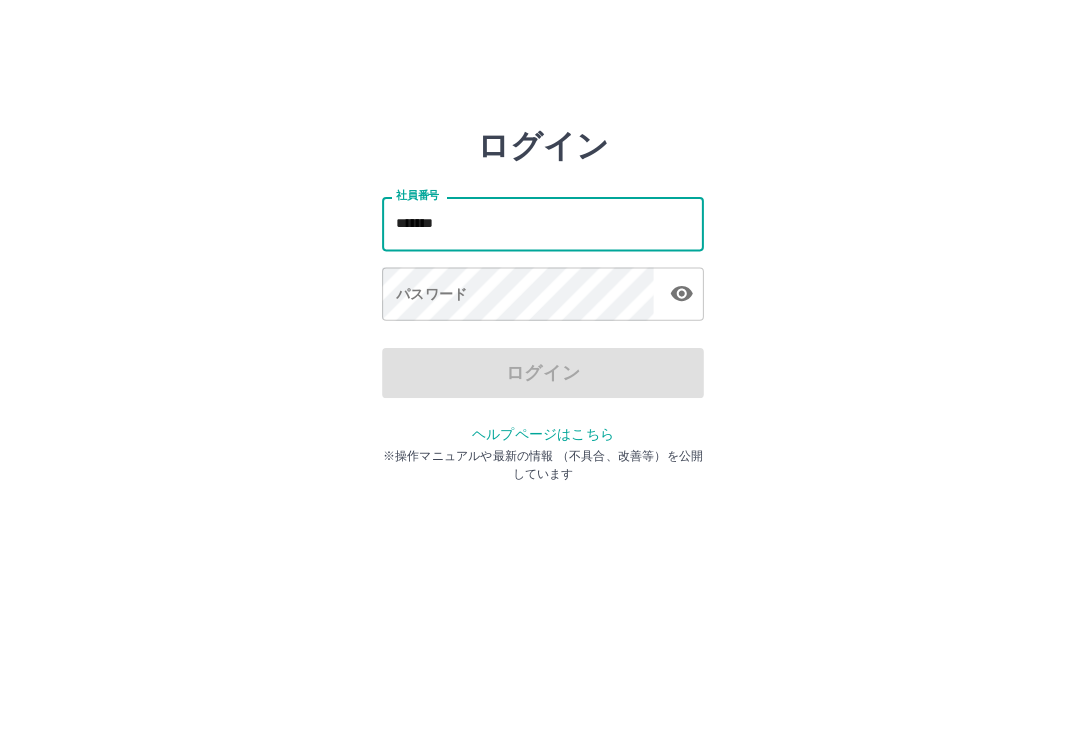 click on "*******" at bounding box center (540, 222) 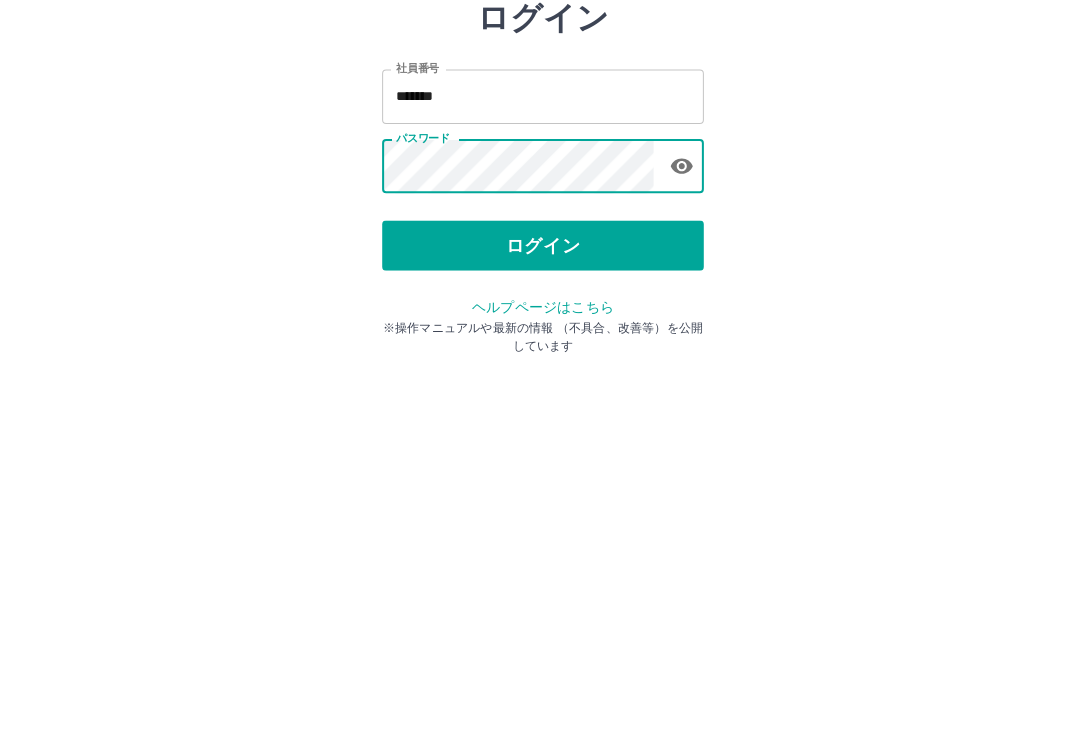 click on "ログイン" at bounding box center (540, 371) 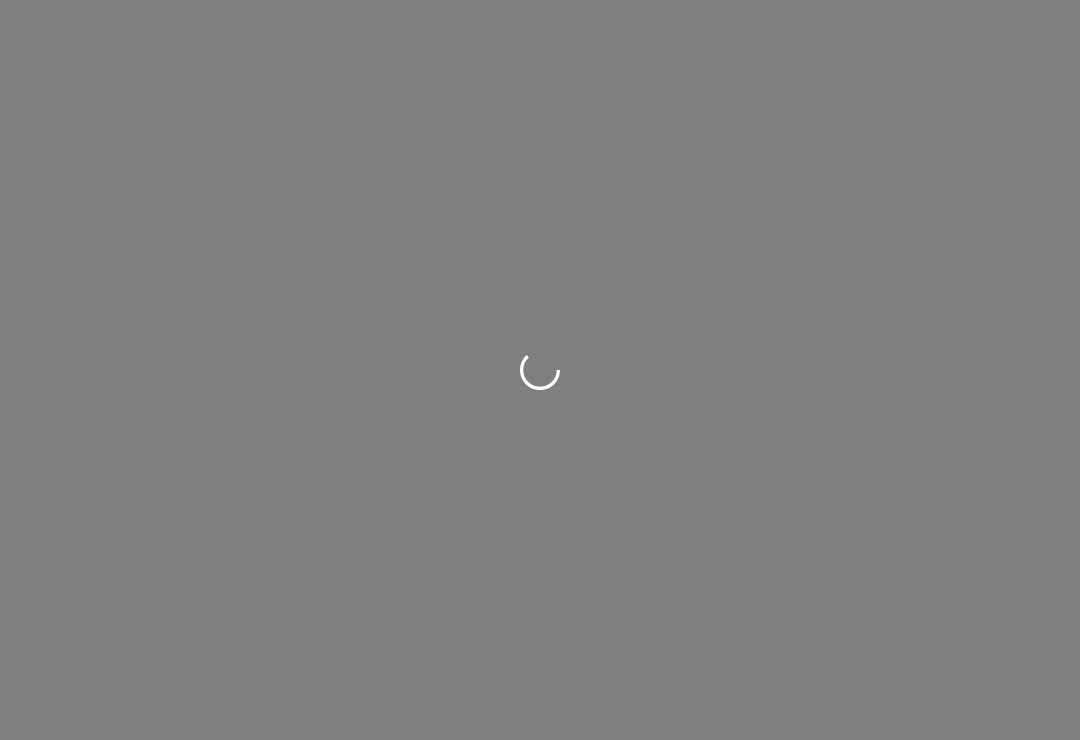 scroll, scrollTop: 0, scrollLeft: 0, axis: both 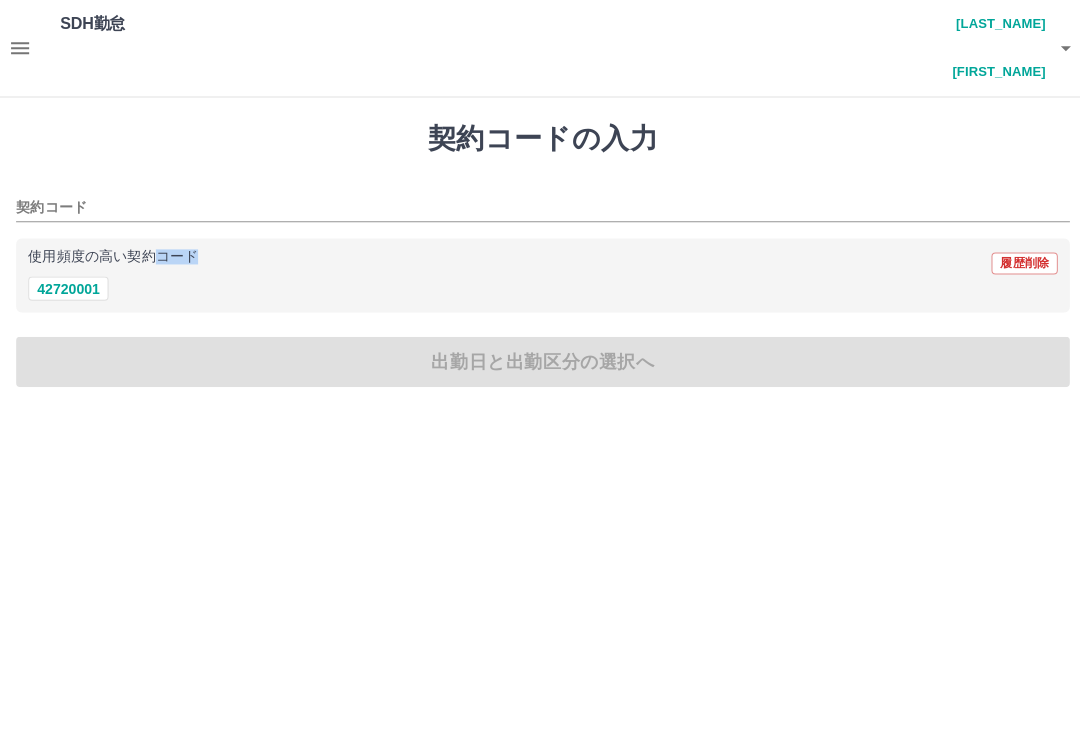 click on "42720001" at bounding box center (68, 287) 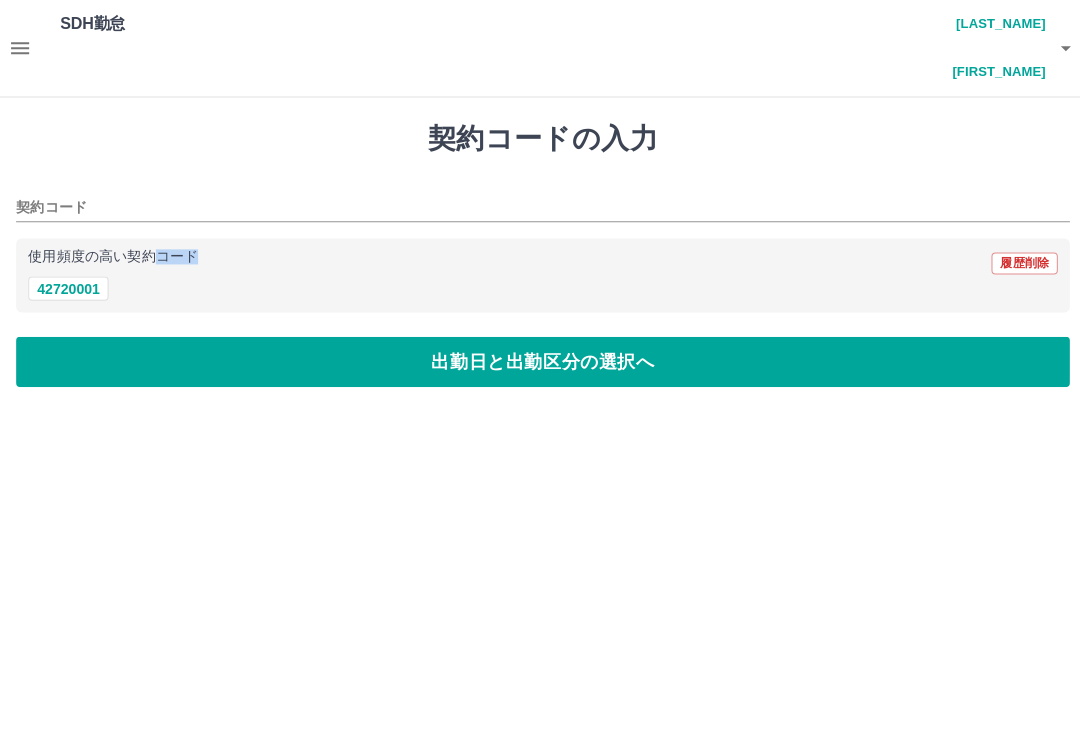 type on "********" 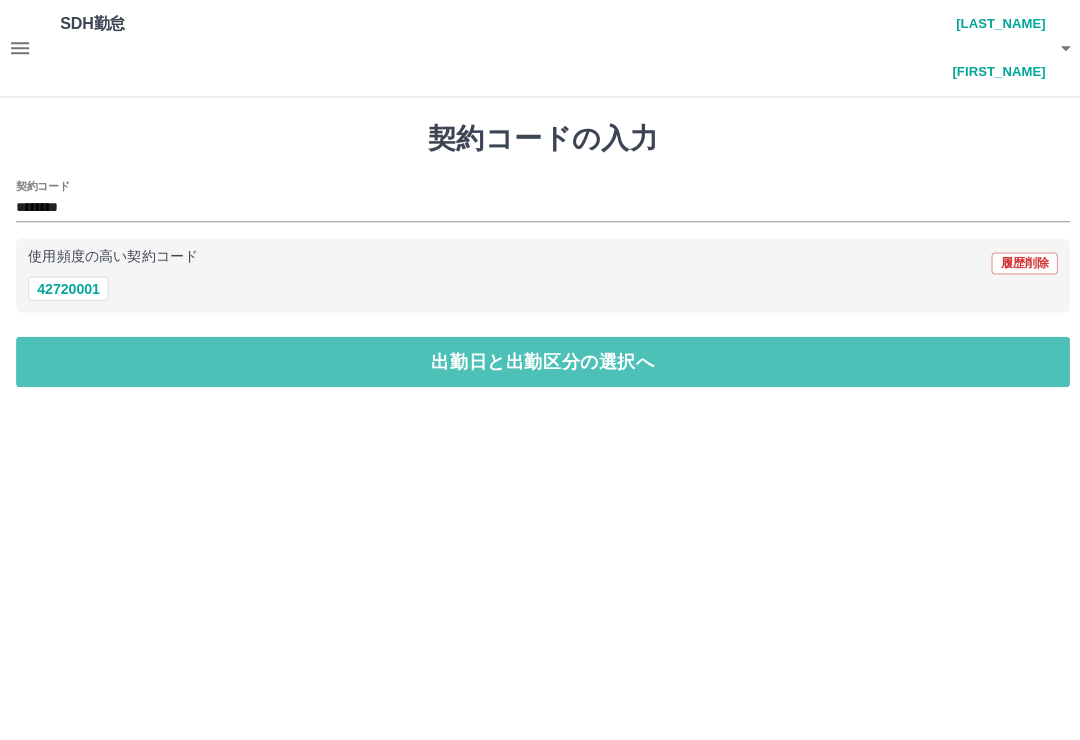 click on "出勤日と出勤区分の選択へ" at bounding box center (540, 360) 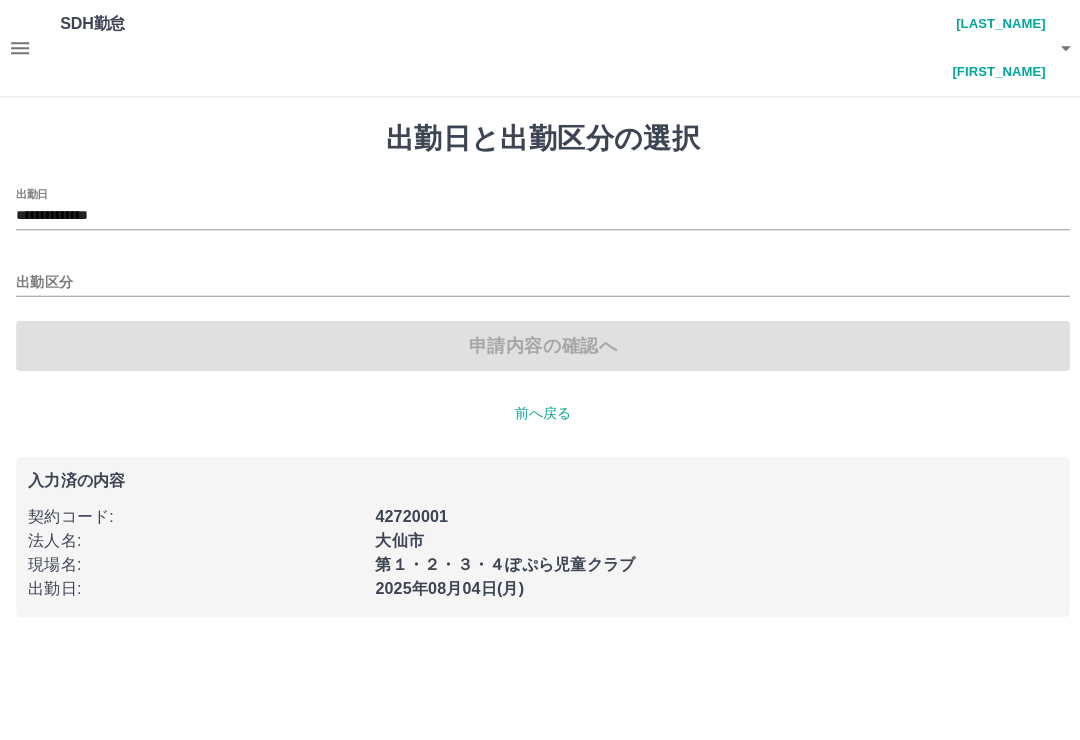 click on "前へ戻る" at bounding box center [540, 411] 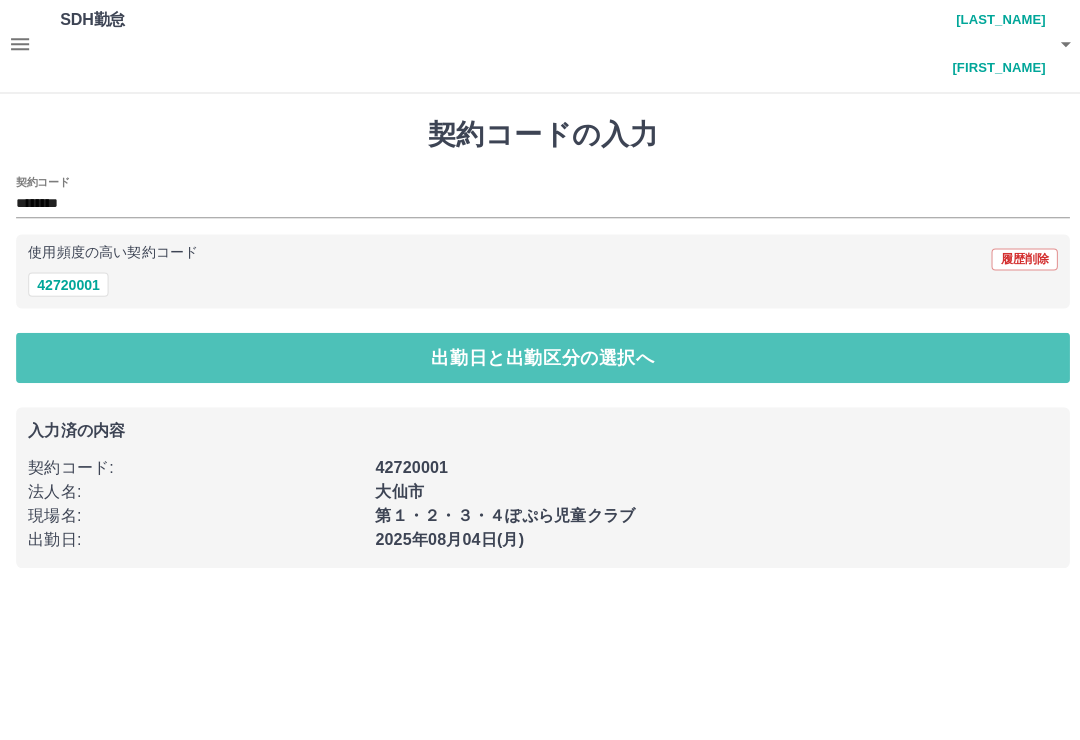 click on "出勤日と出勤区分の選択へ" at bounding box center [540, 360] 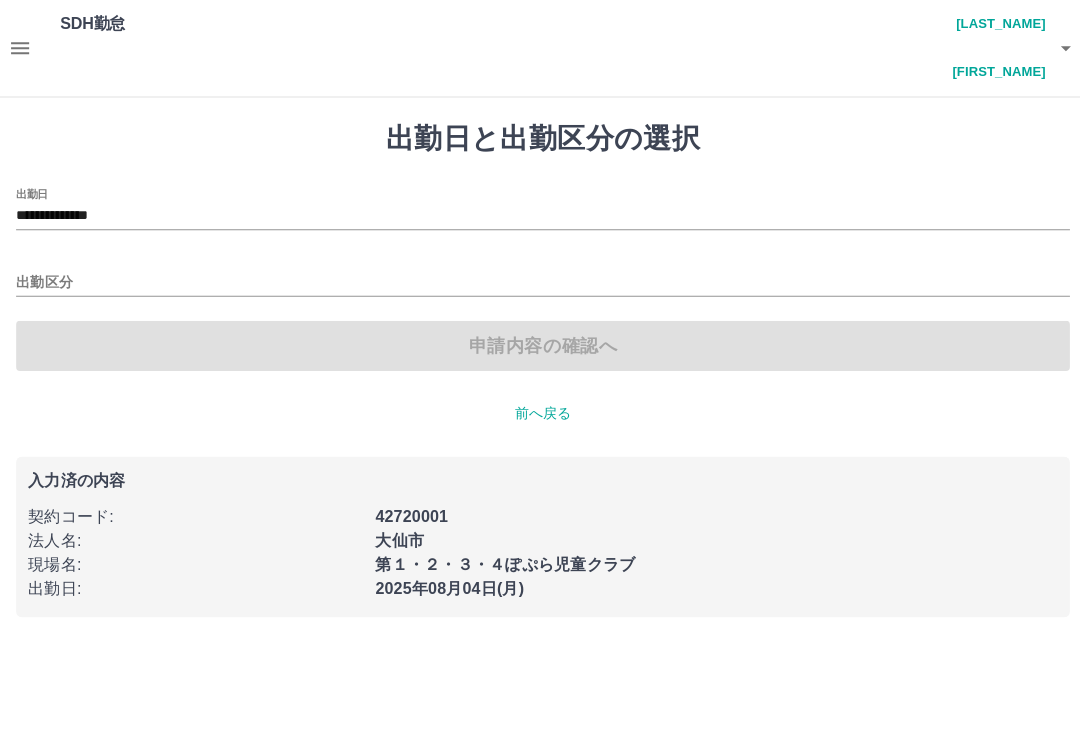 click on "出勤区分" at bounding box center [540, 281] 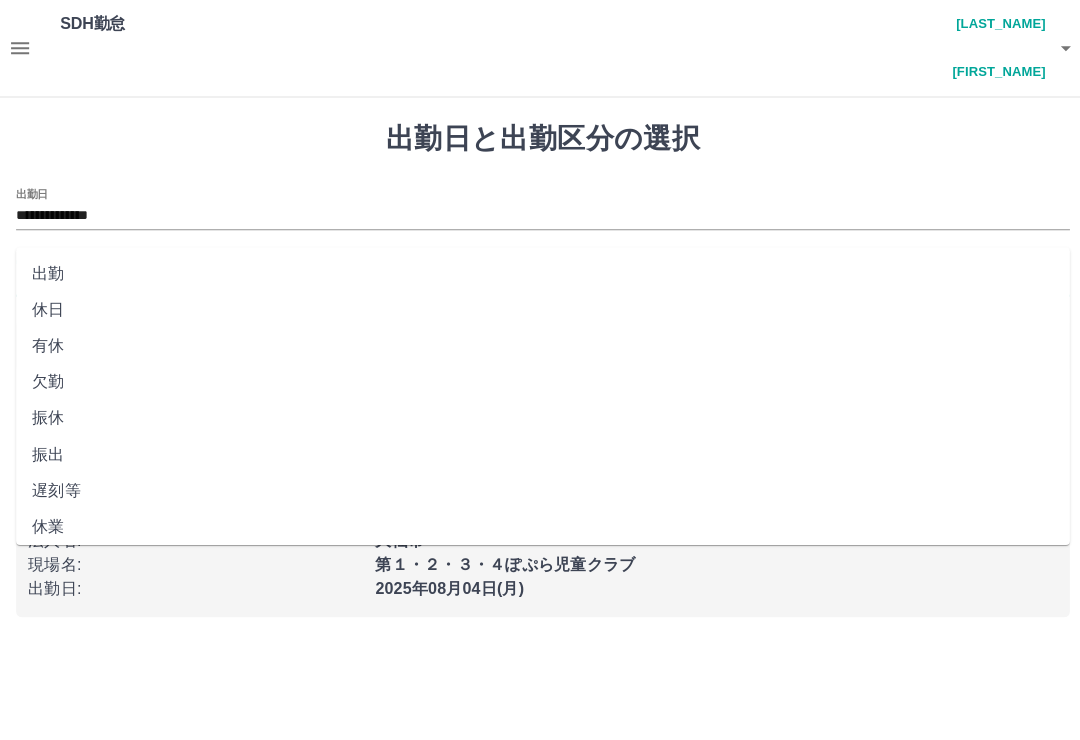 click on "休日" at bounding box center (540, 308) 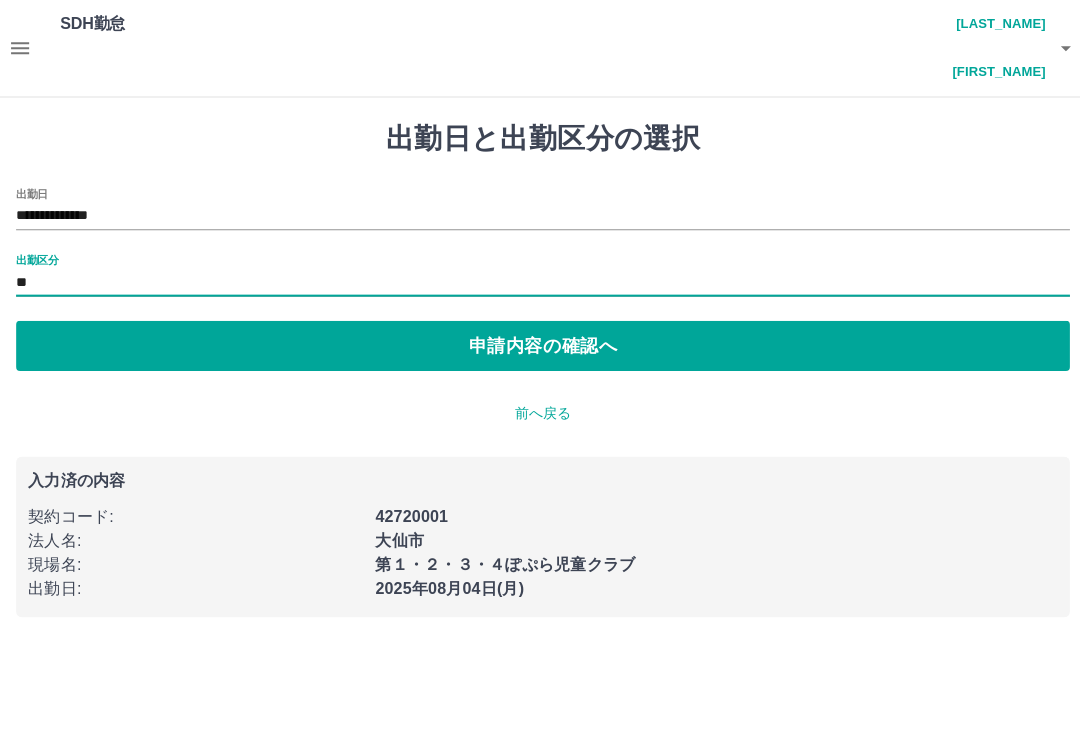 click on "**********" at bounding box center [540, 367] 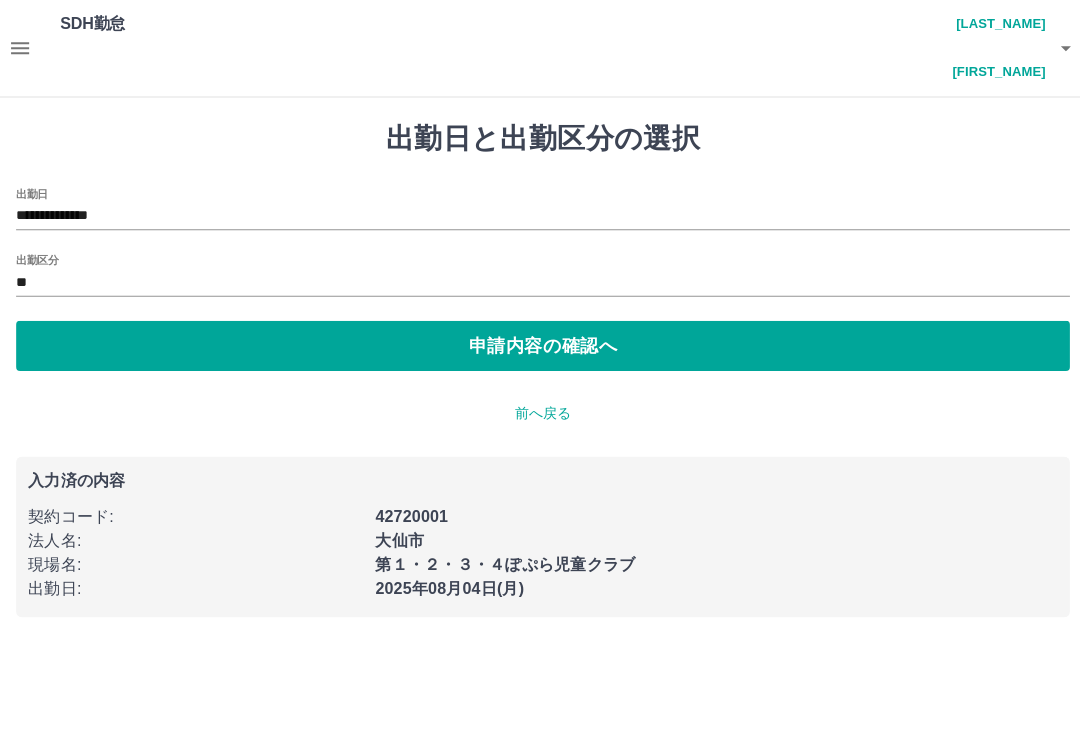click on "**" at bounding box center [540, 281] 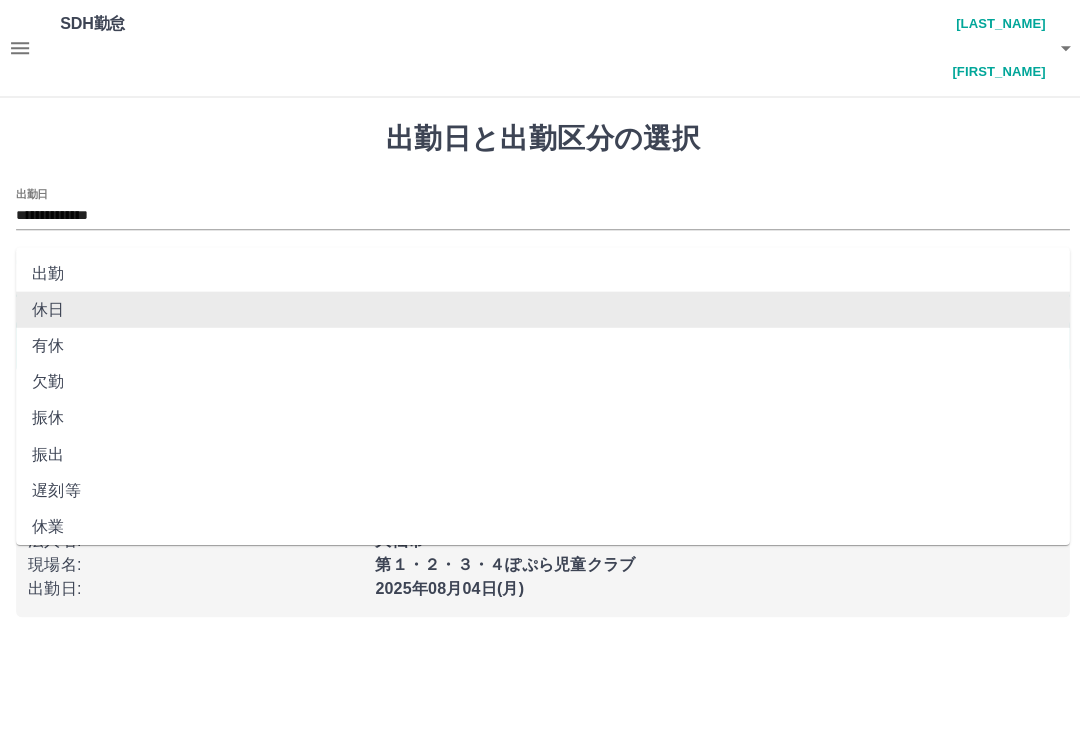 click on "休日" at bounding box center (540, 308) 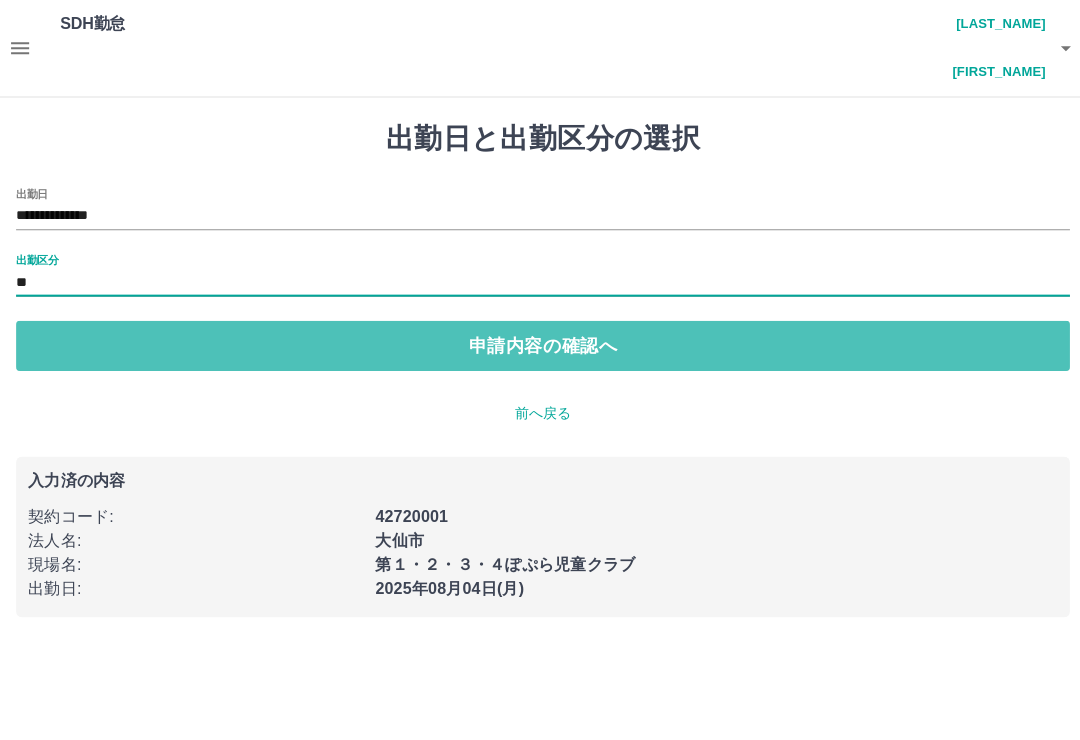 click on "申請内容の確認へ" at bounding box center [540, 344] 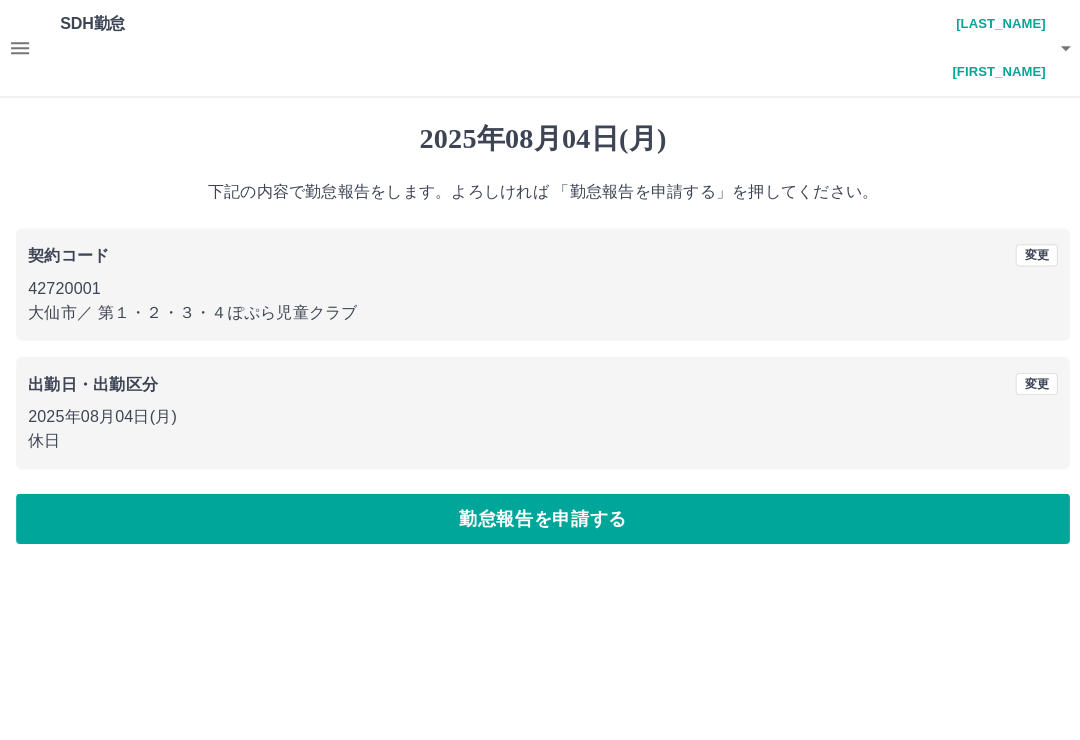 click on "契約コード 変更 42720001 [CITY]  ／   [CLUB_NAME]" at bounding box center (540, 283) 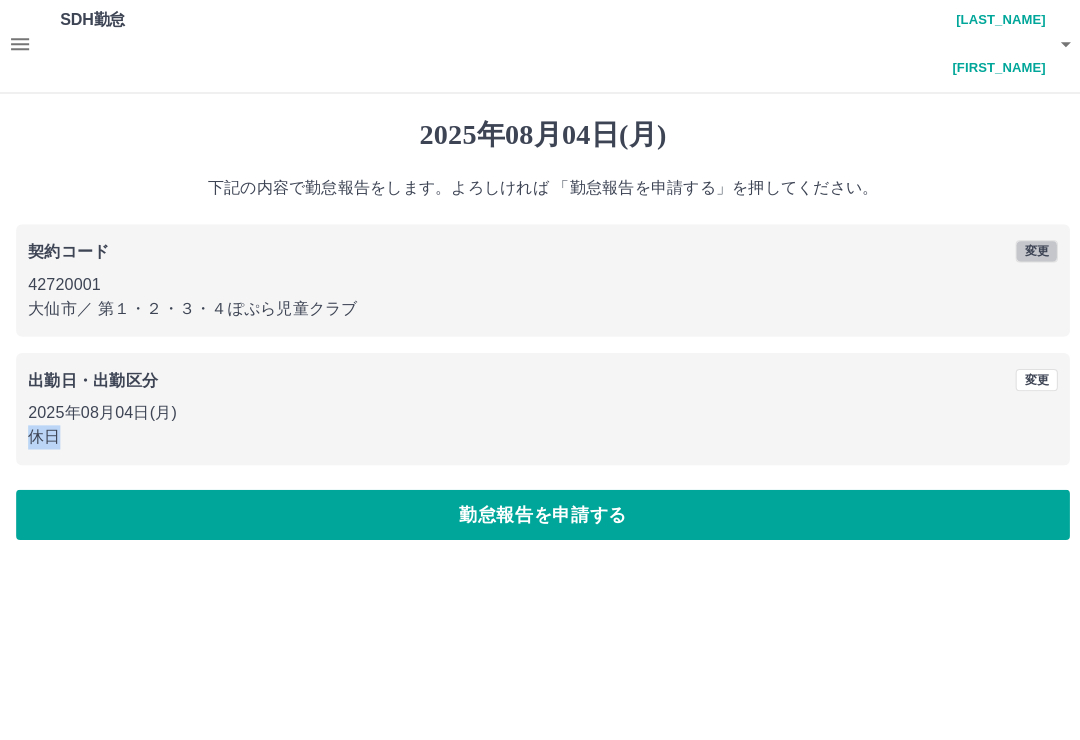click on "変更" at bounding box center [1031, 254] 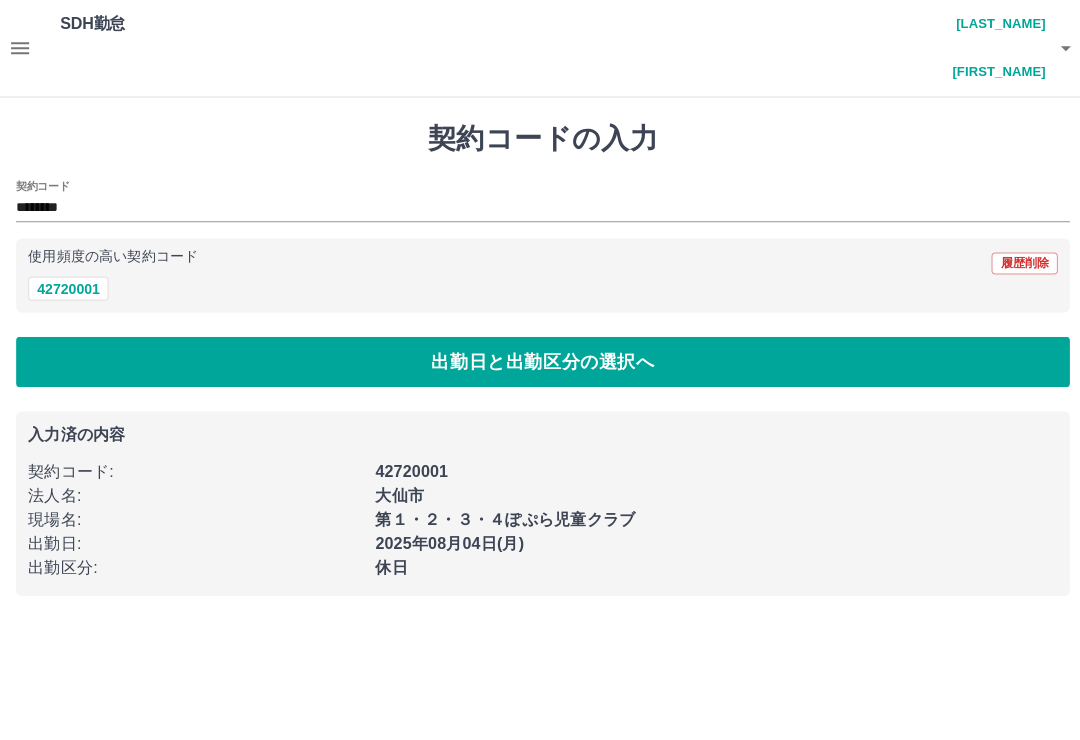 click on "出勤日と出勤区分の選択へ" at bounding box center [540, 360] 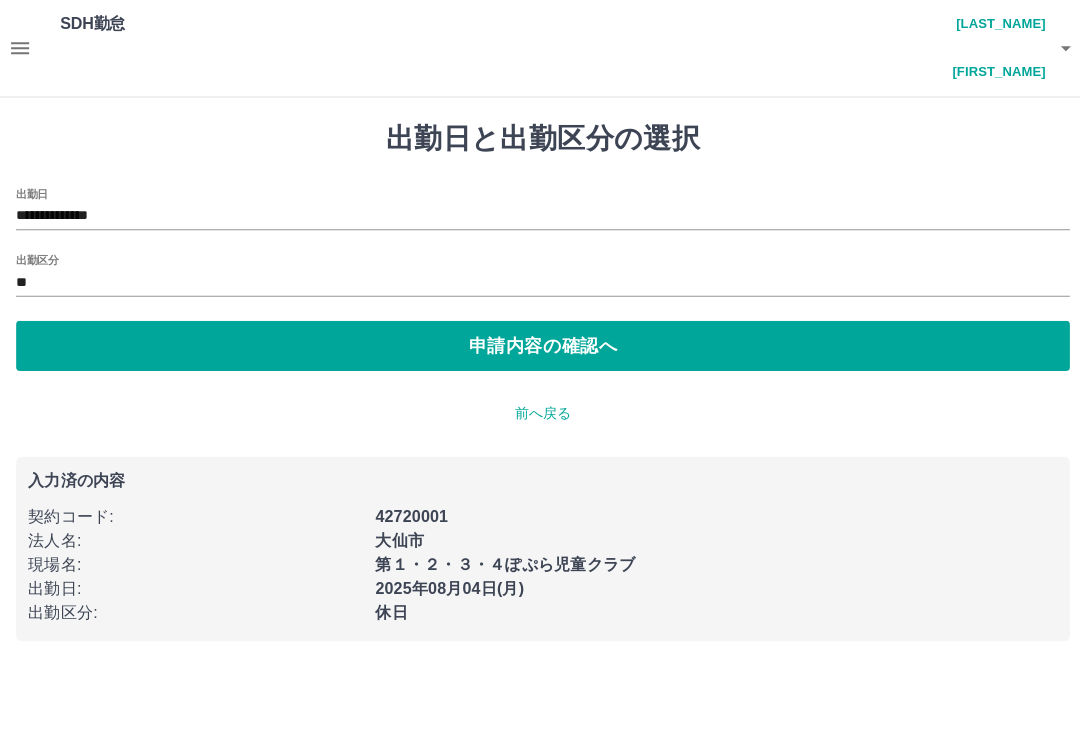click on "**********" at bounding box center [540, 278] 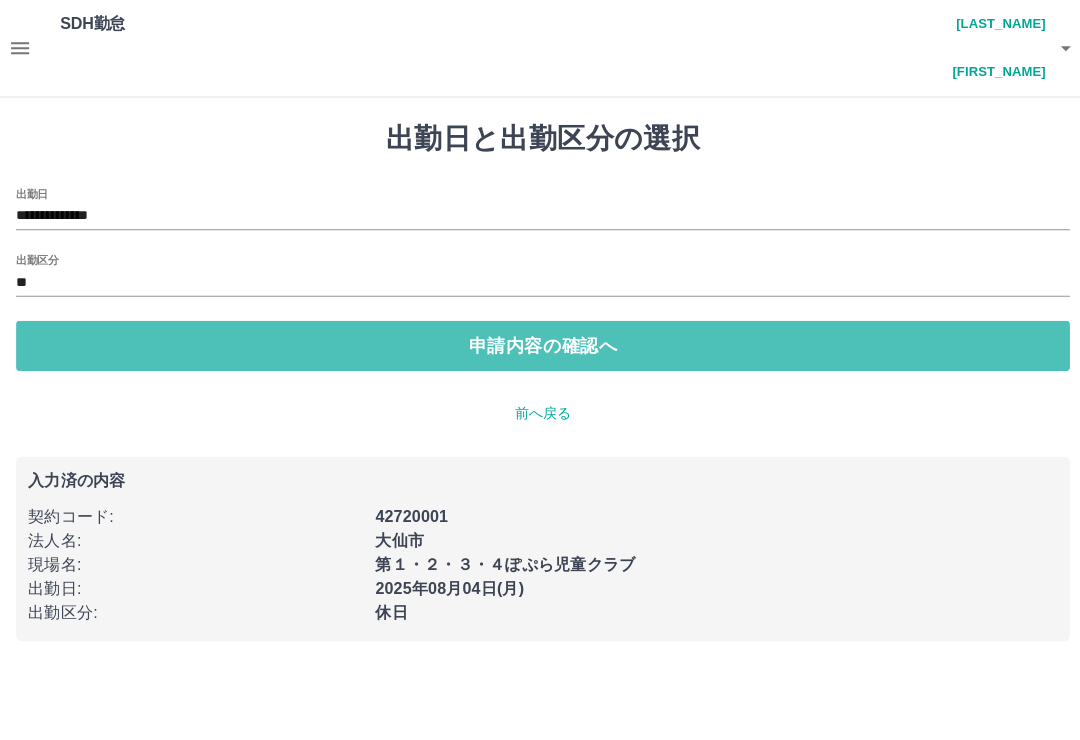 click on "申請内容の確認へ" at bounding box center [540, 344] 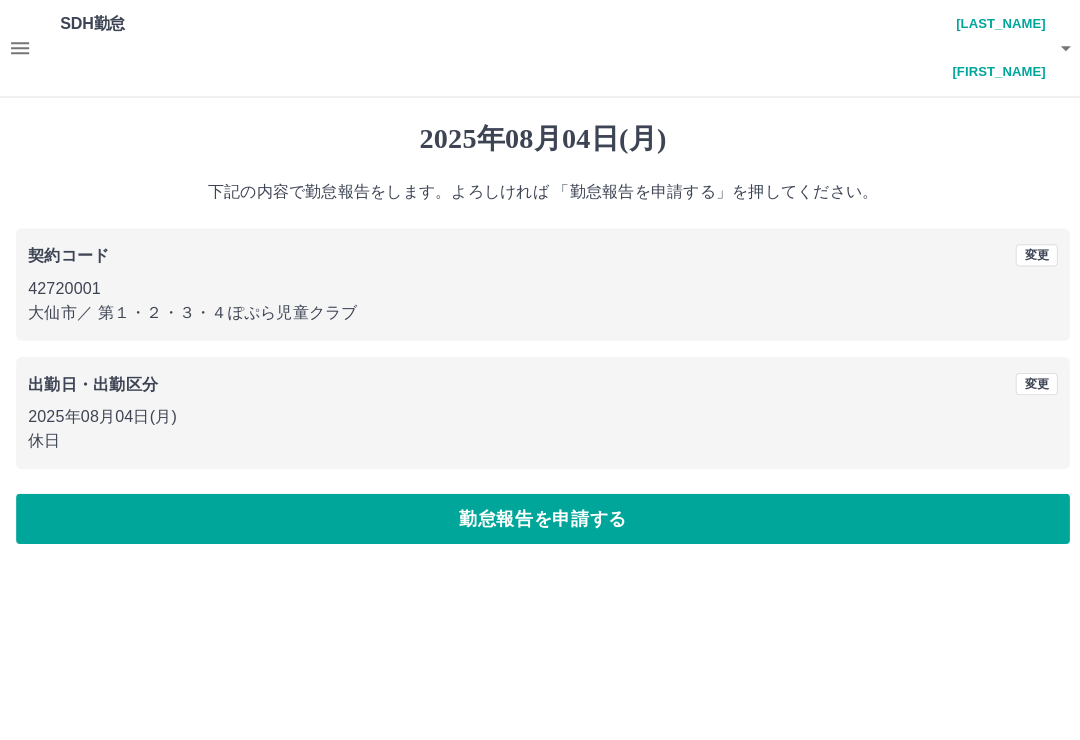 click on "2025年08月04日(月)" at bounding box center [540, 415] 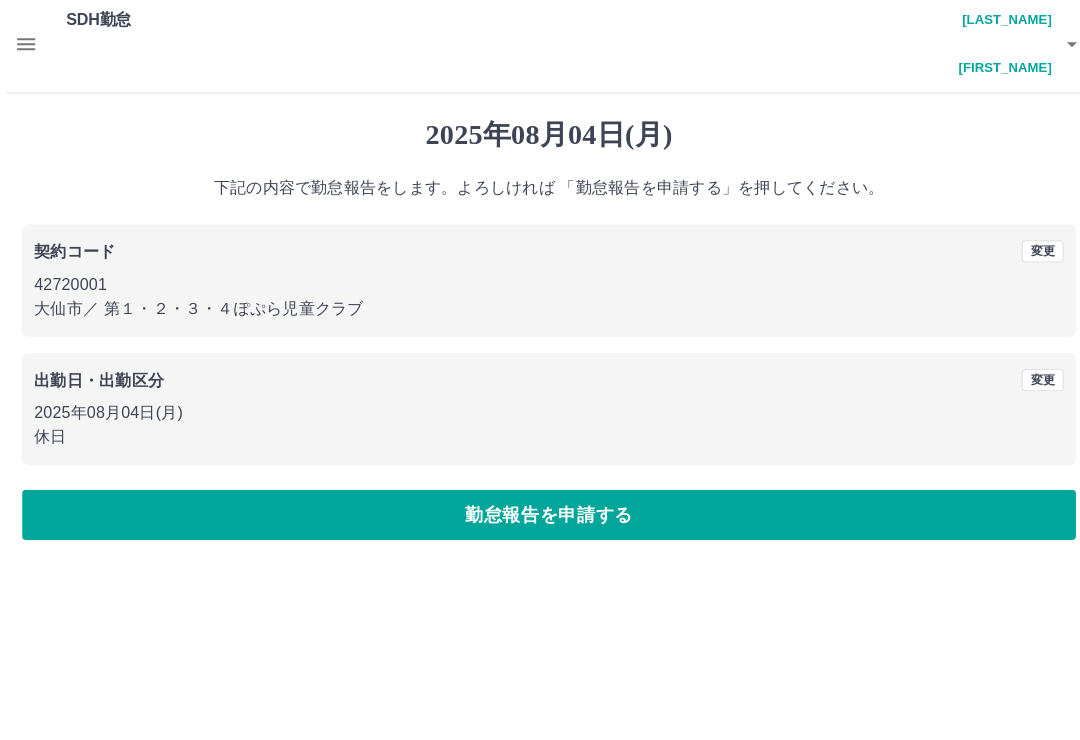 scroll, scrollTop: 0, scrollLeft: 0, axis: both 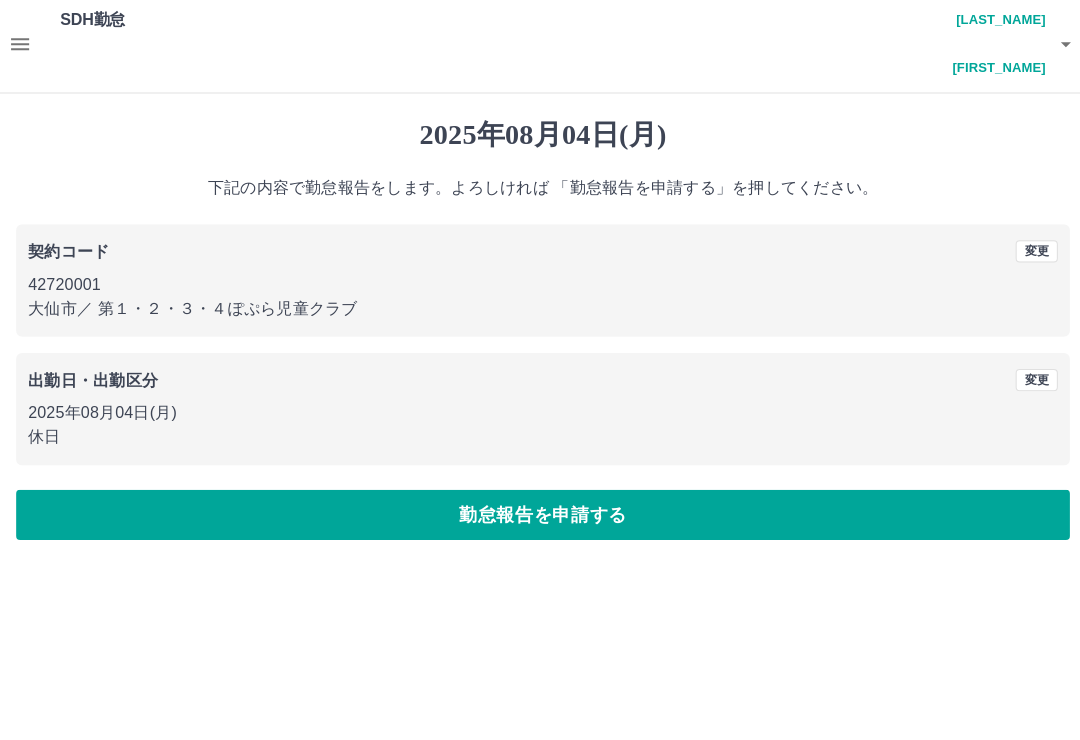 click on "出勤日・出勤区分 変更 [DATE] [HOLIDAY]" at bounding box center [540, 411] 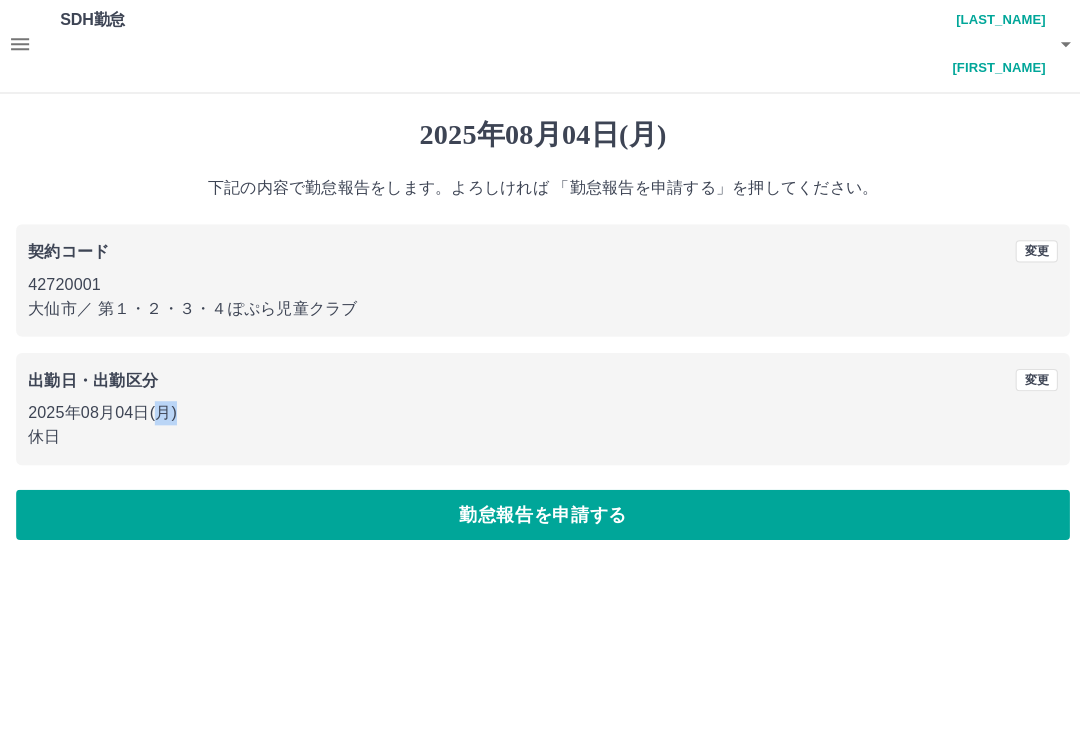 click on "勤怠申請:すでに出勤関連区分の勤怠が提出されています [DATE] 下記の内容で勤怠報告をします。よろしければ 「勤怠報告を申請する」を押してください。 契約コード 変更 42720001 [CITY]  ／   [CLUB_NAME] 出勤日・出勤区分 変更 [DATE] [HOLIDAY] 勤怠報告を申請する" at bounding box center [540, 331] 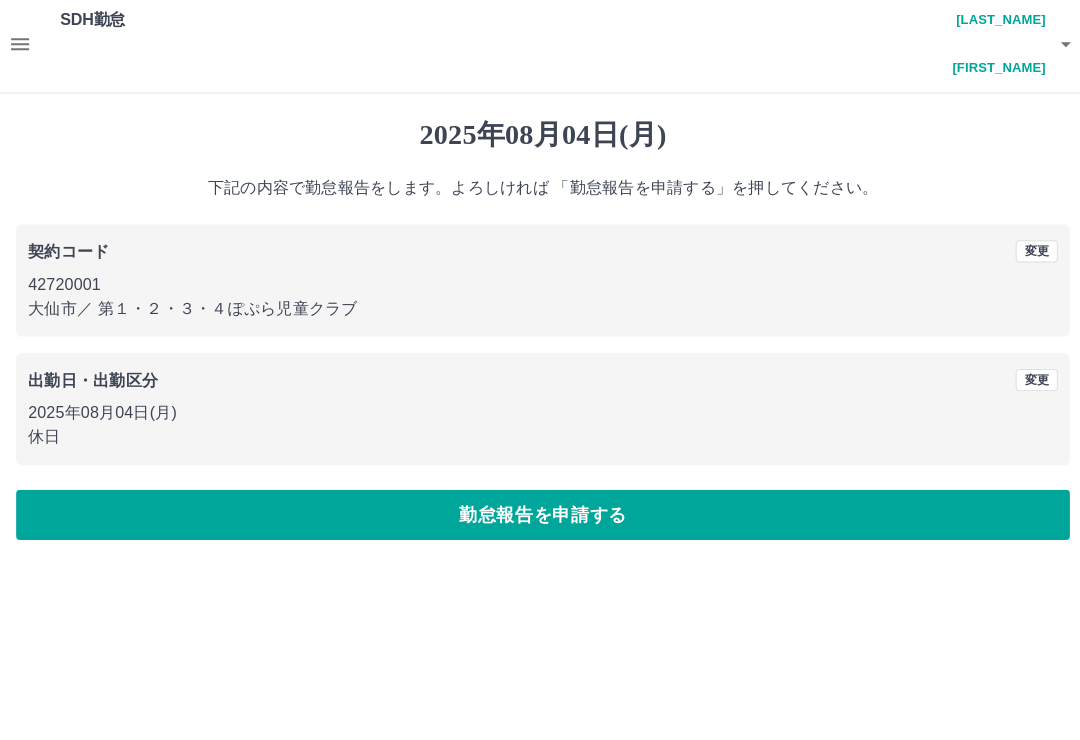 click on "出勤日・出勤区分 変更 [DATE] [HOLIDAY]" at bounding box center (540, 411) 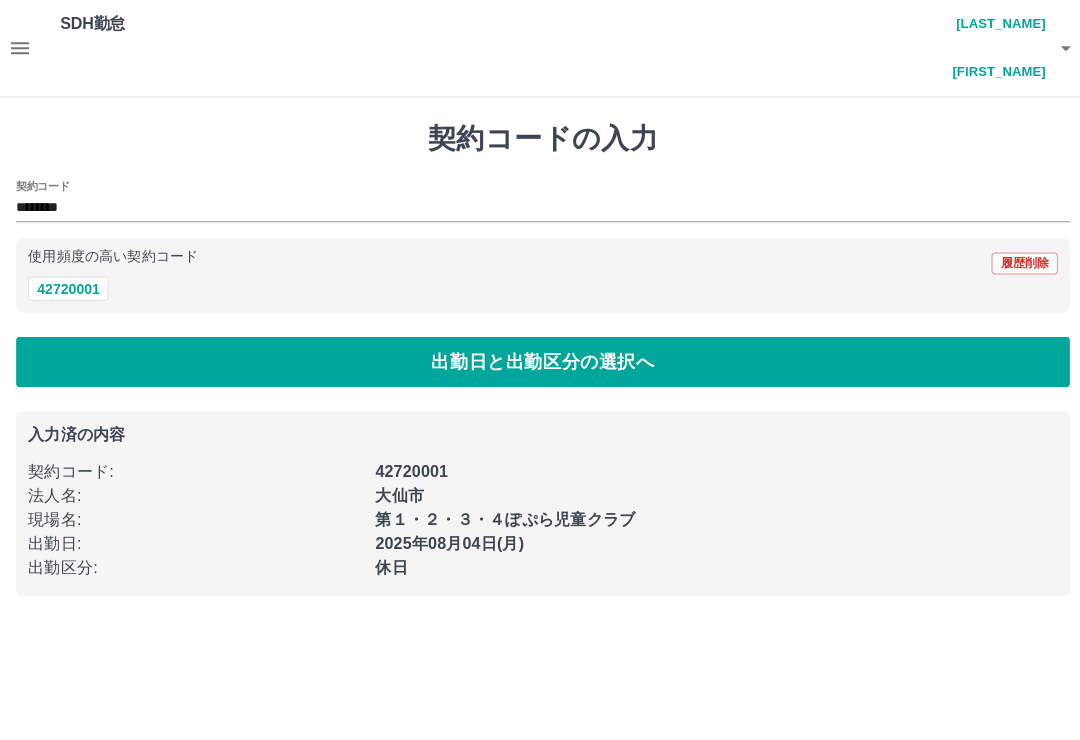 click on "履歴削除" at bounding box center [1019, 262] 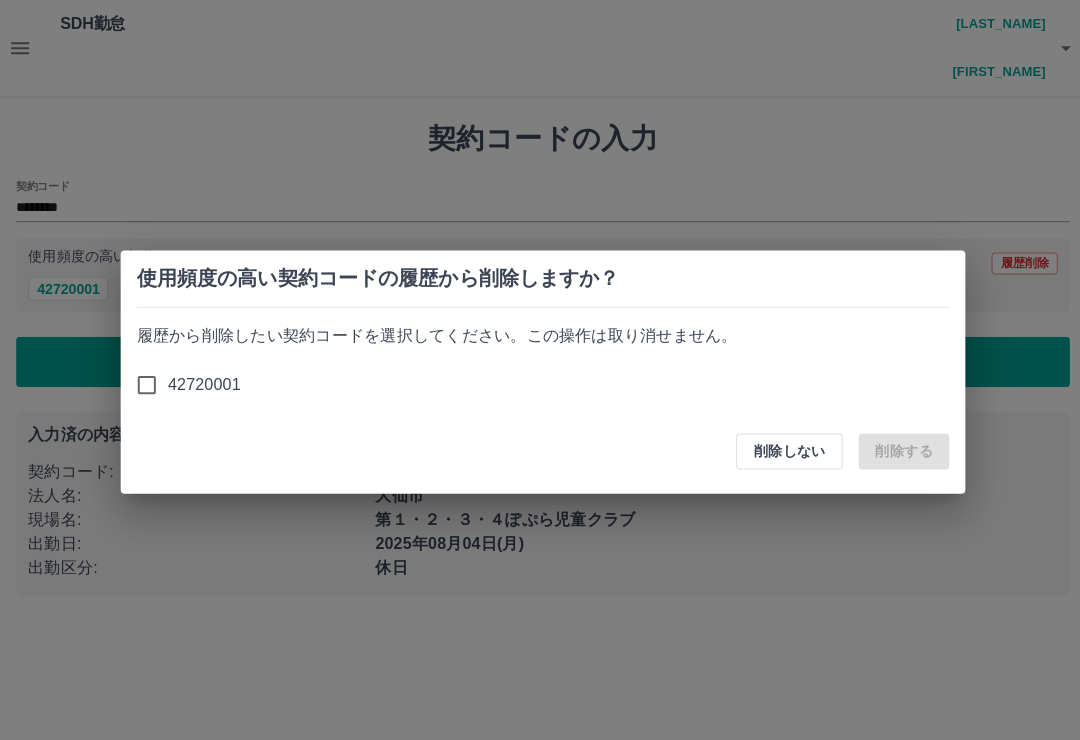 click on "削除しない 削除する" at bounding box center (838, 449) 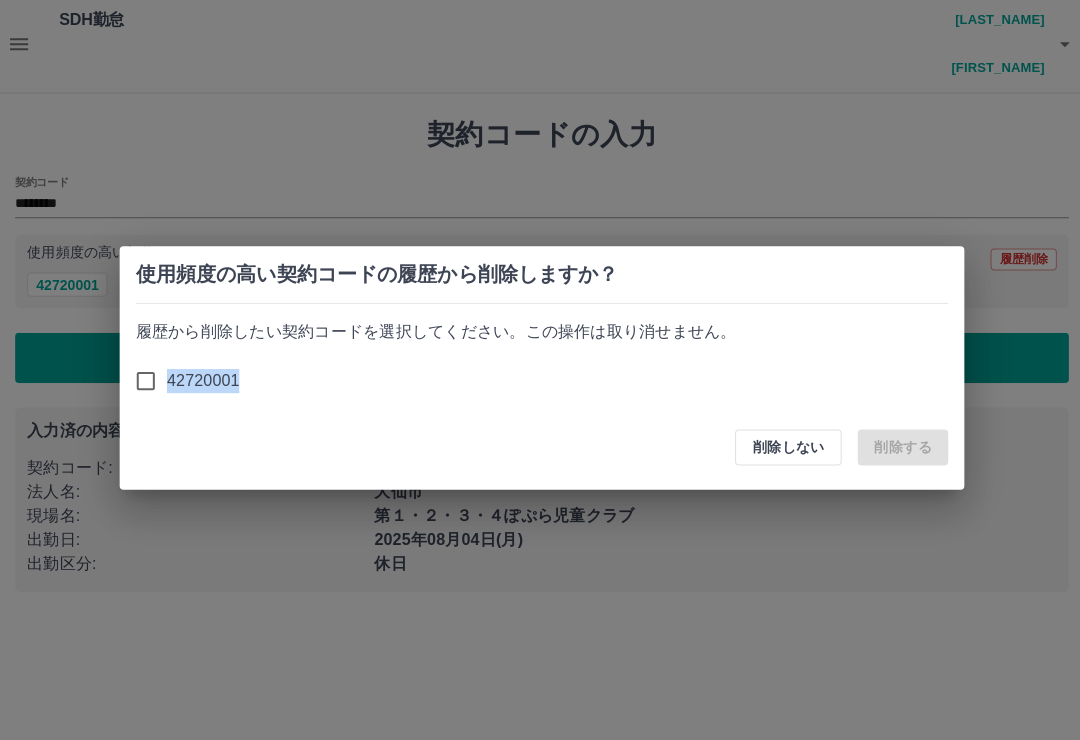 click on "削除しない 削除する" at bounding box center (838, 449) 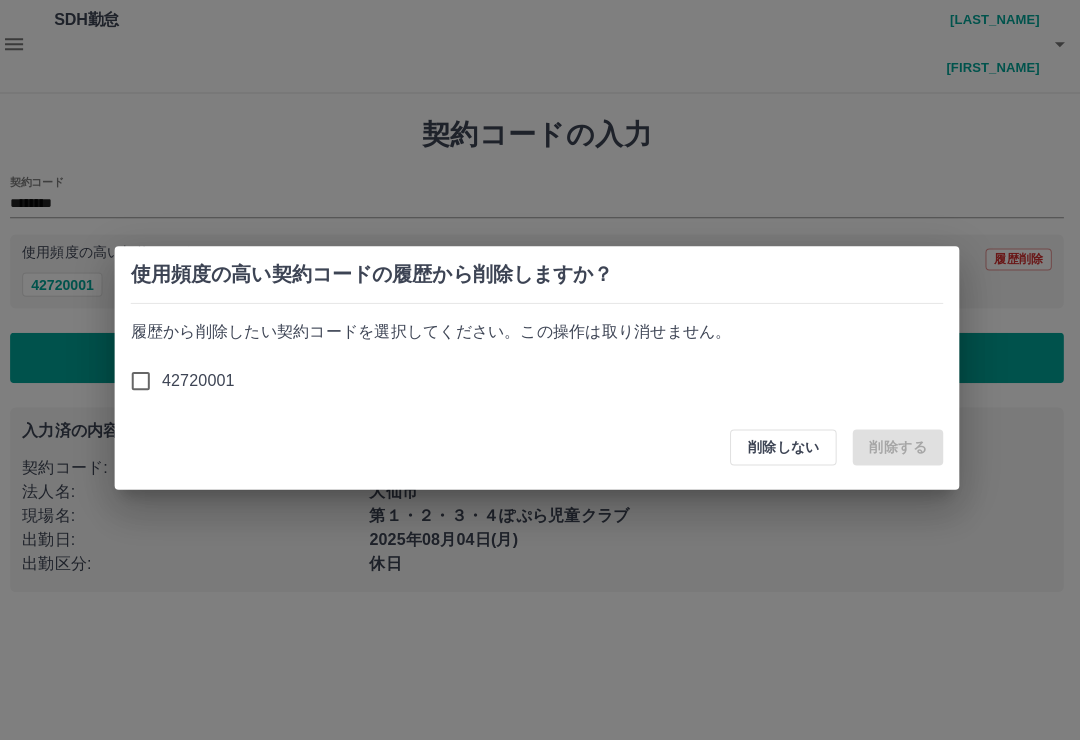 click on "削除しない 削除する" at bounding box center (838, 449) 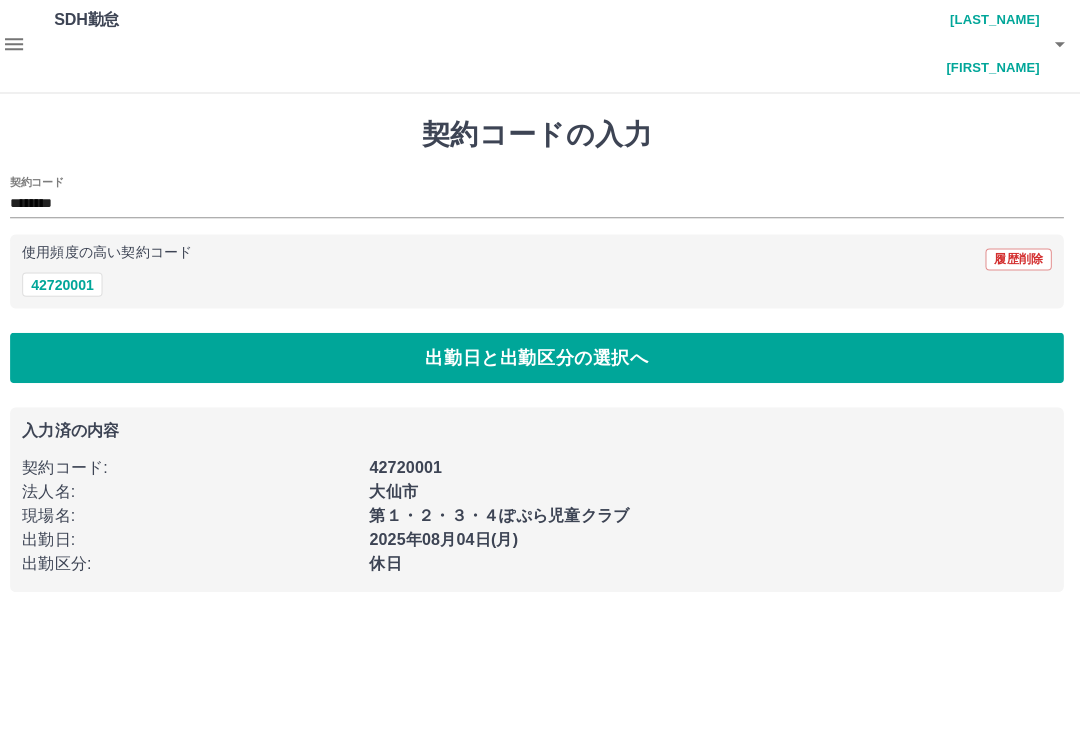 click on "出勤日と出勤区分の選択へ" at bounding box center [540, 360] 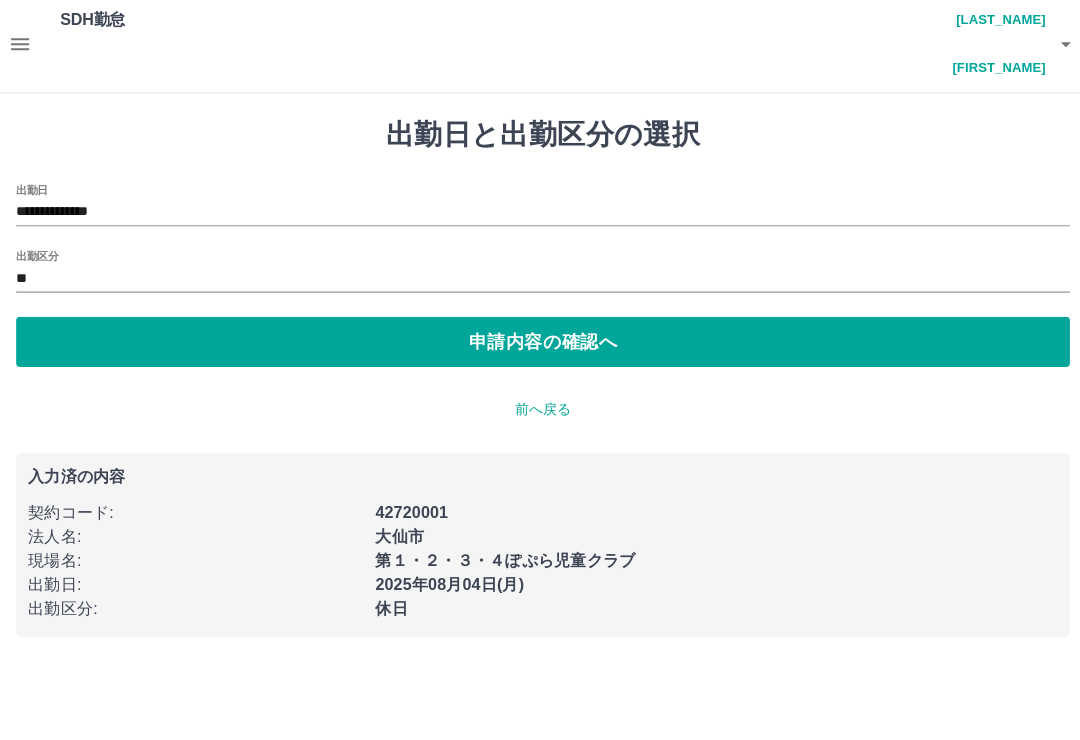 click on "**" at bounding box center (540, 281) 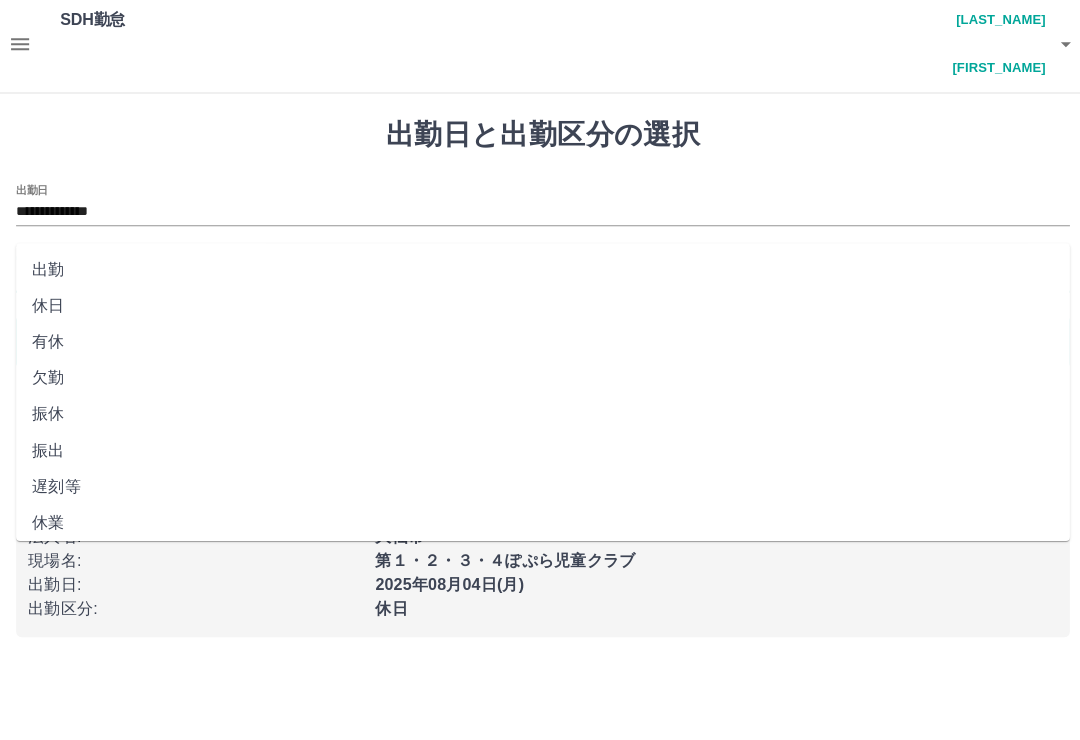 click on "休日" at bounding box center [540, 308] 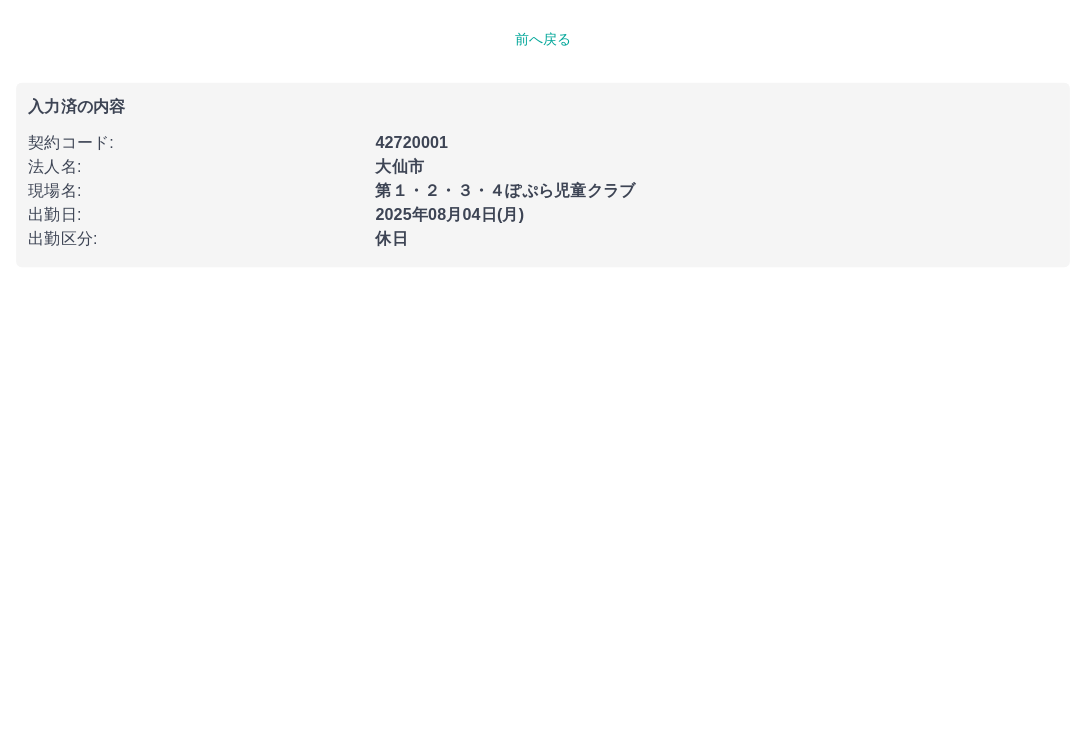 click on "入力済の内容 契約コード : 42720001 法人名 : [CITY] 現場名 : [CLUB_NAME] 出勤日 : [DATE] 出勤区分 : [HOLIDAY]" at bounding box center (540, 546) 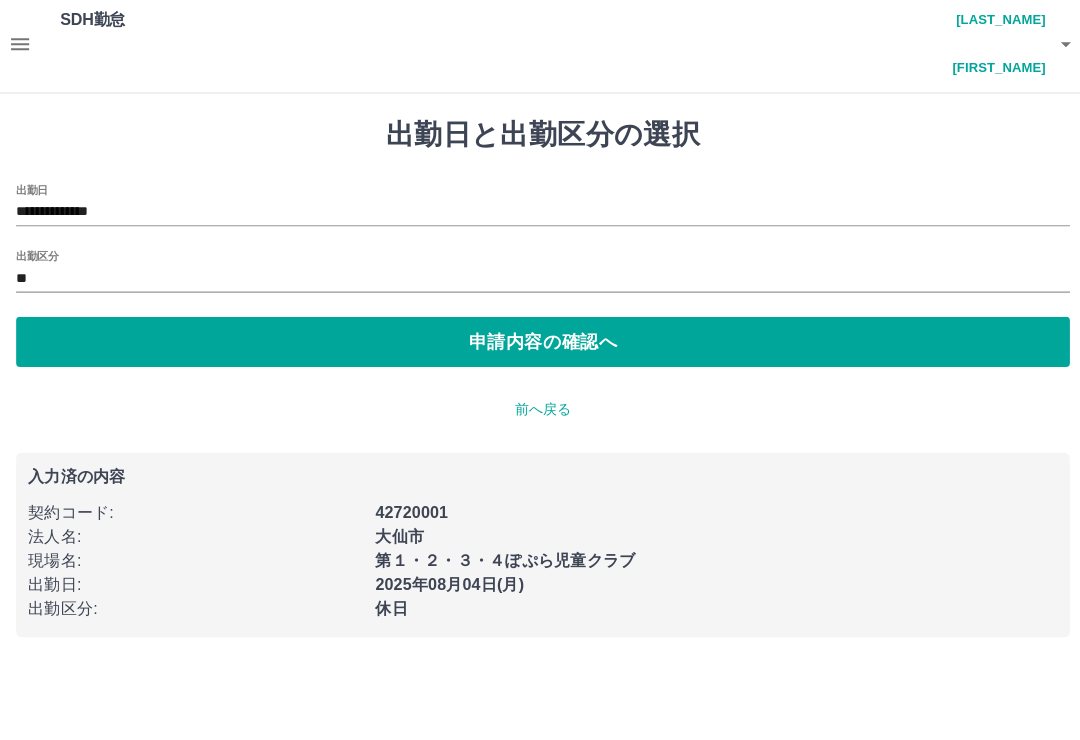 click on "**" at bounding box center (540, 281) 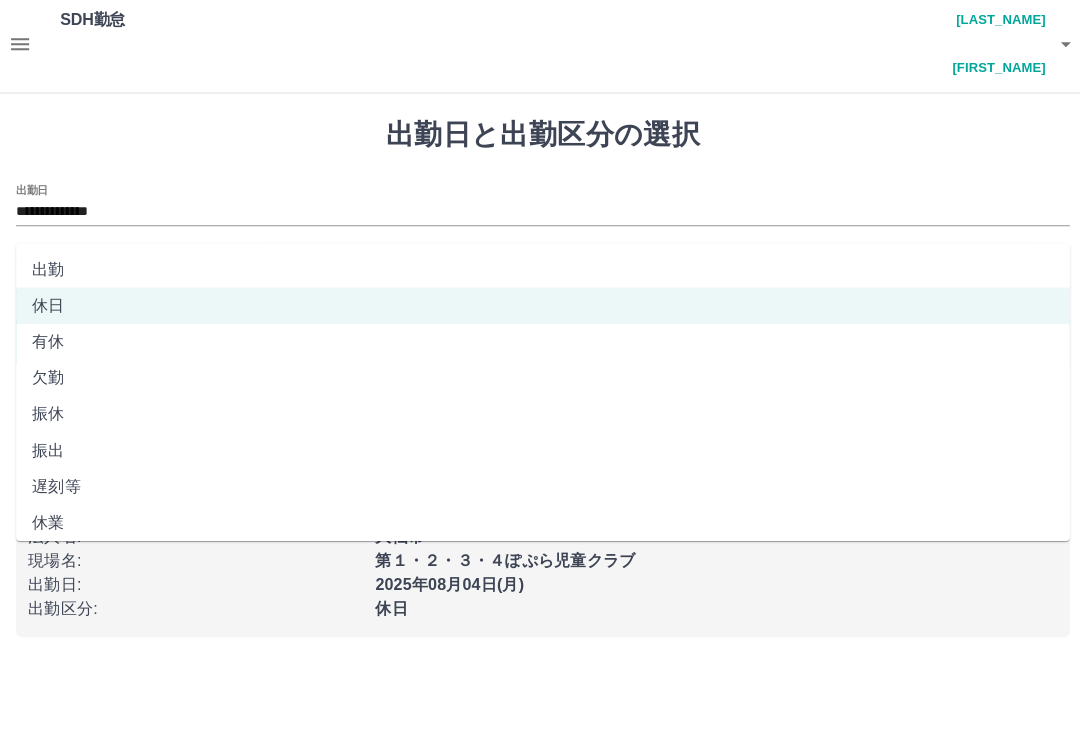 click on "**********" at bounding box center (540, 379) 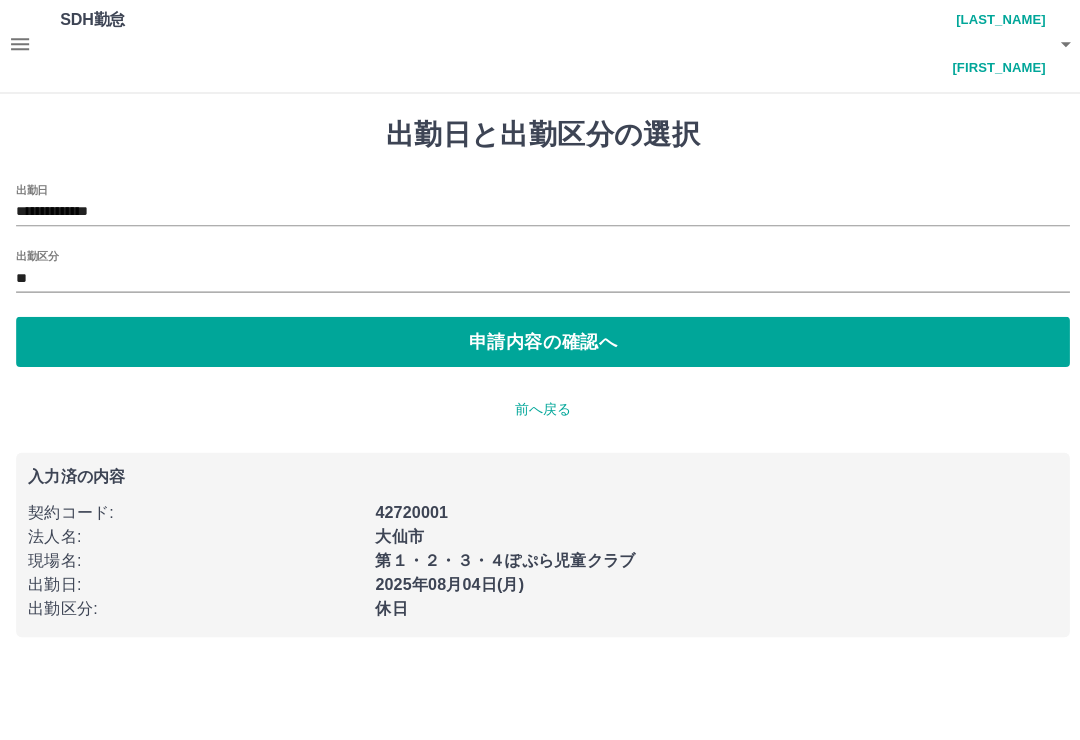 click on "申請内容の確認へ" at bounding box center (540, 344) 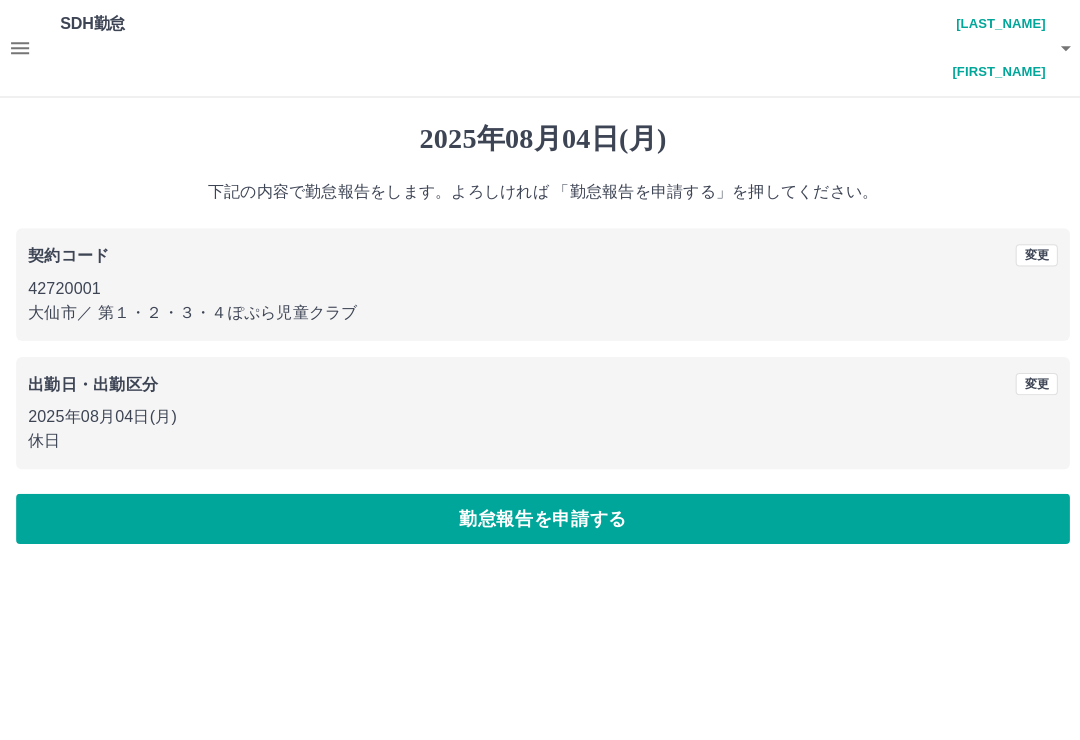 click on "出勤日・出勤区分 変更 [DATE] [HOLIDAY]" at bounding box center [540, 411] 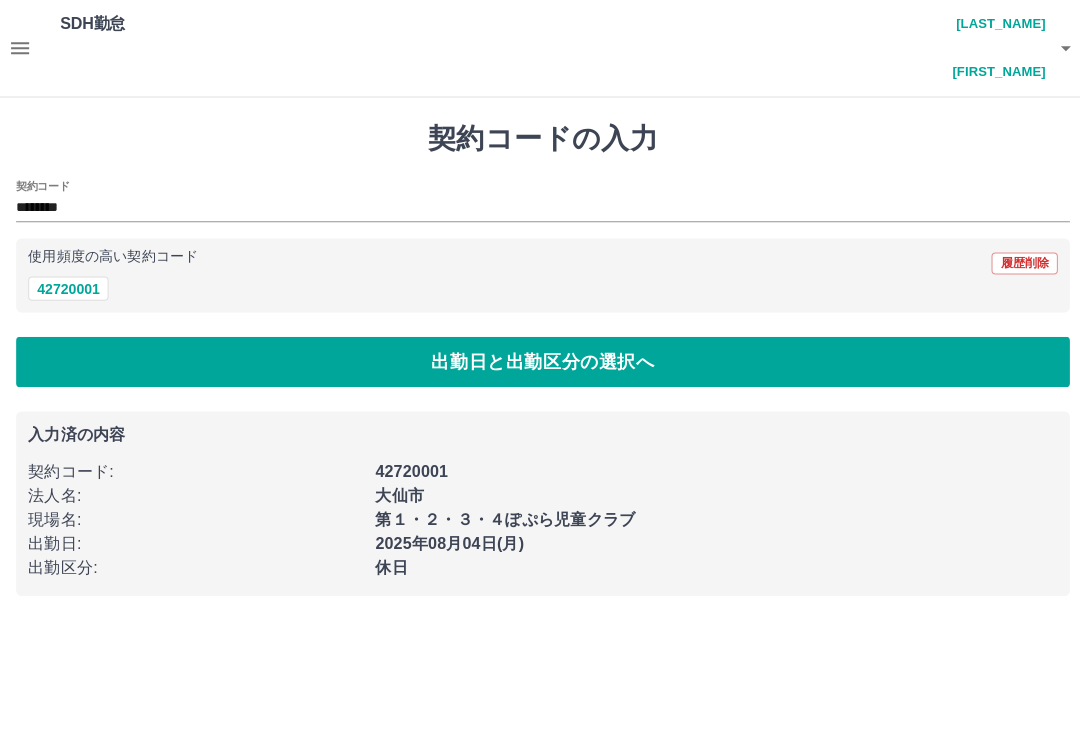 click on "使用頻度の高い契約コード 履歴削除" at bounding box center [540, 262] 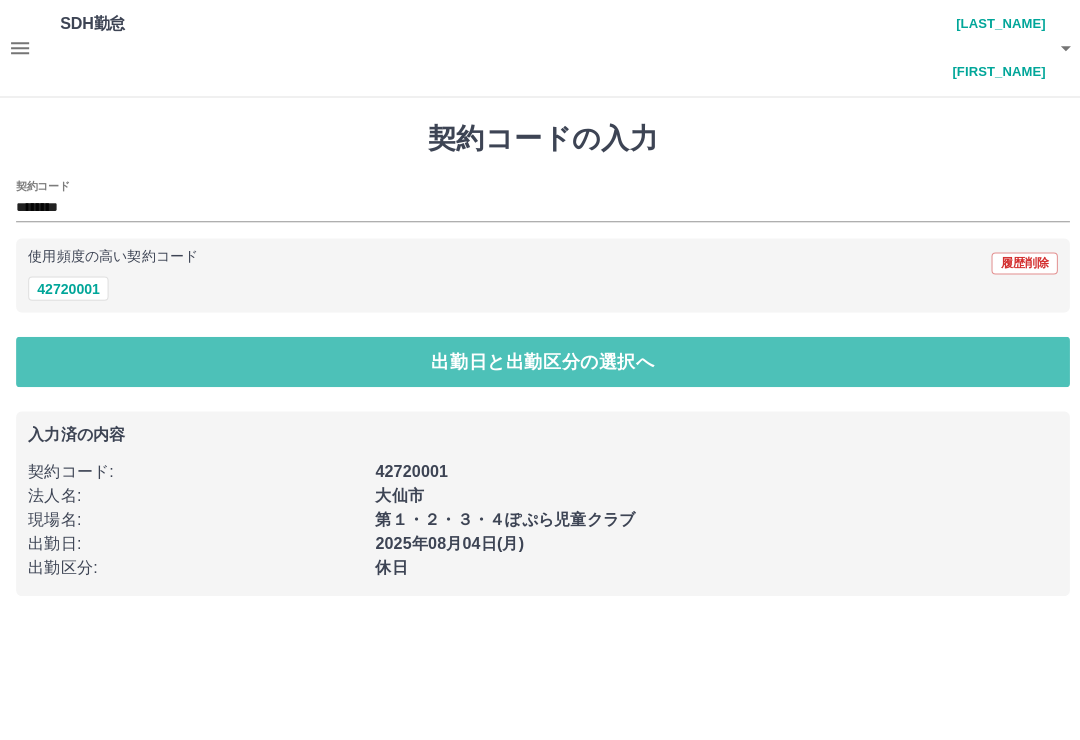 click on "出勤日と出勤区分の選択へ" at bounding box center [540, 360] 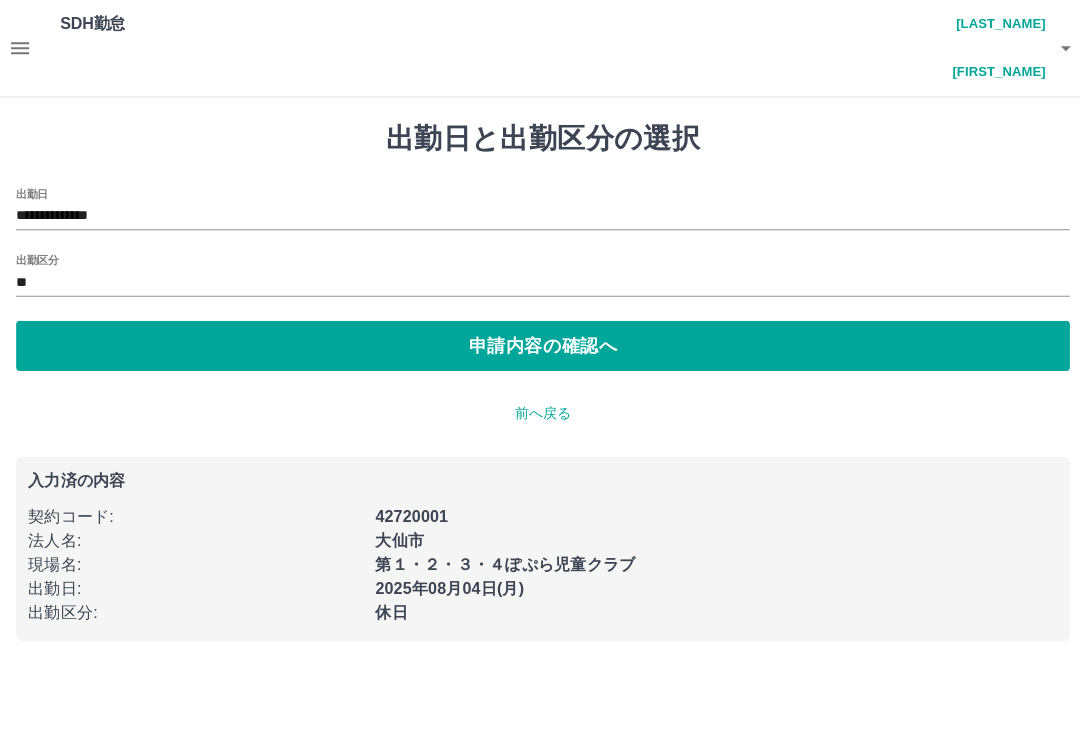click on "**" at bounding box center [540, 281] 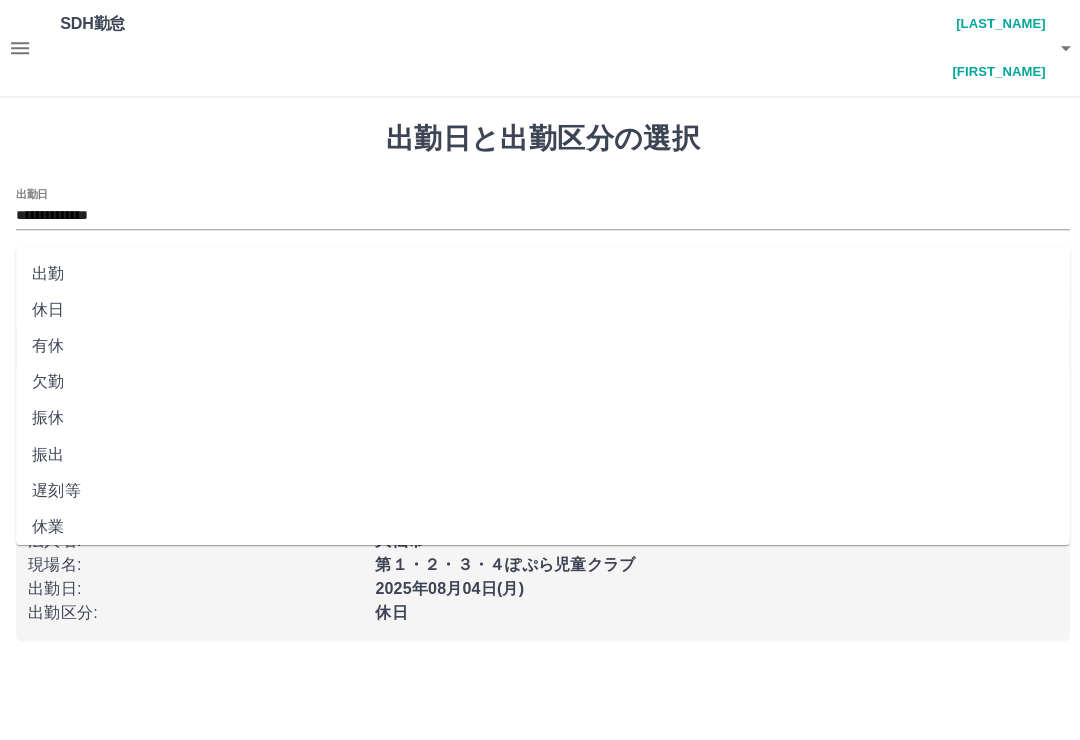 click on "[LAST_NAME]　[FIRST_NAME]" at bounding box center (980, 48) 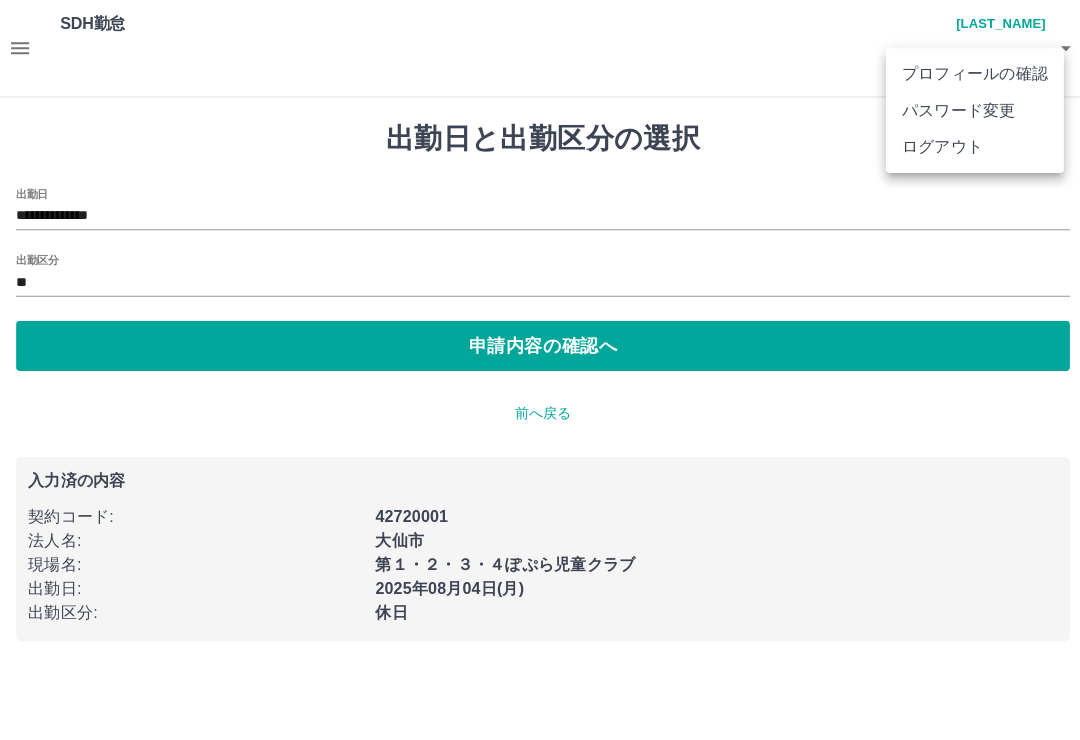 click at bounding box center (540, 370) 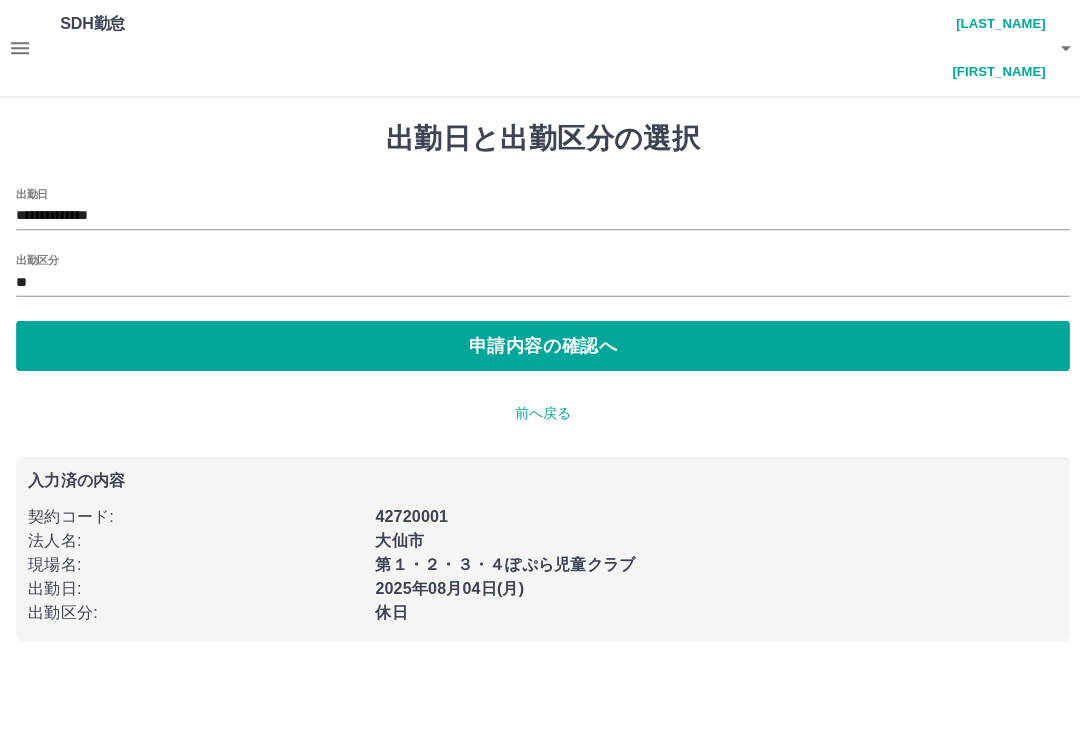 click on "**********" at bounding box center (540, 215) 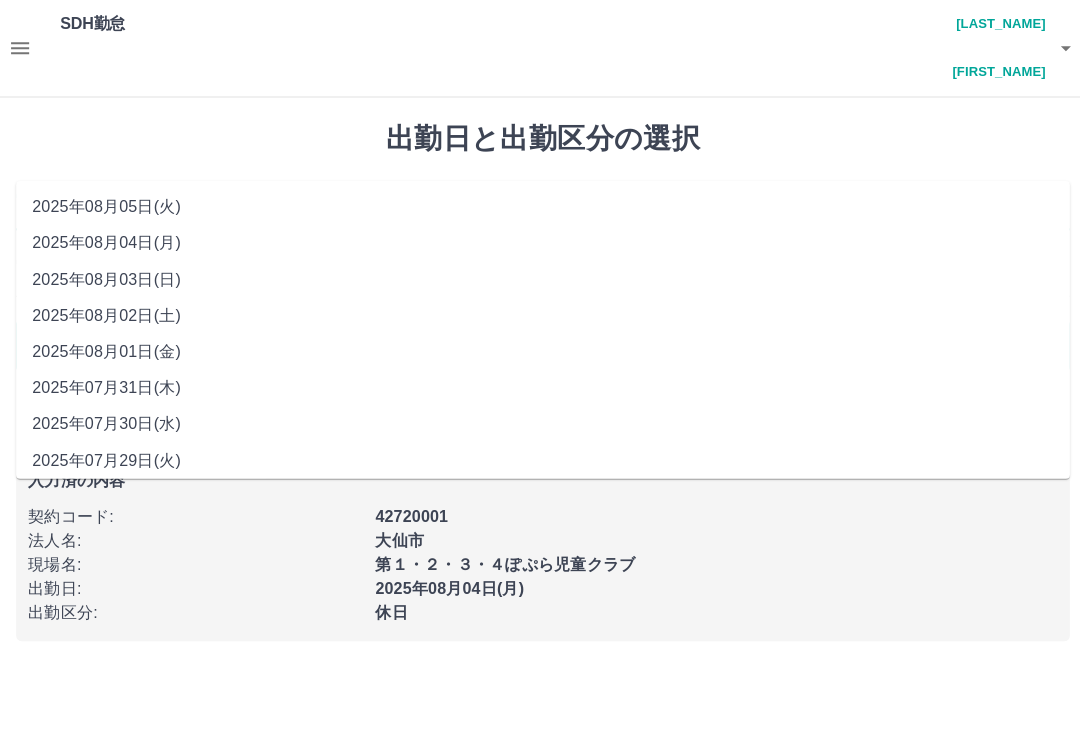 click on "2025年08月01日(金)" at bounding box center (540, 350) 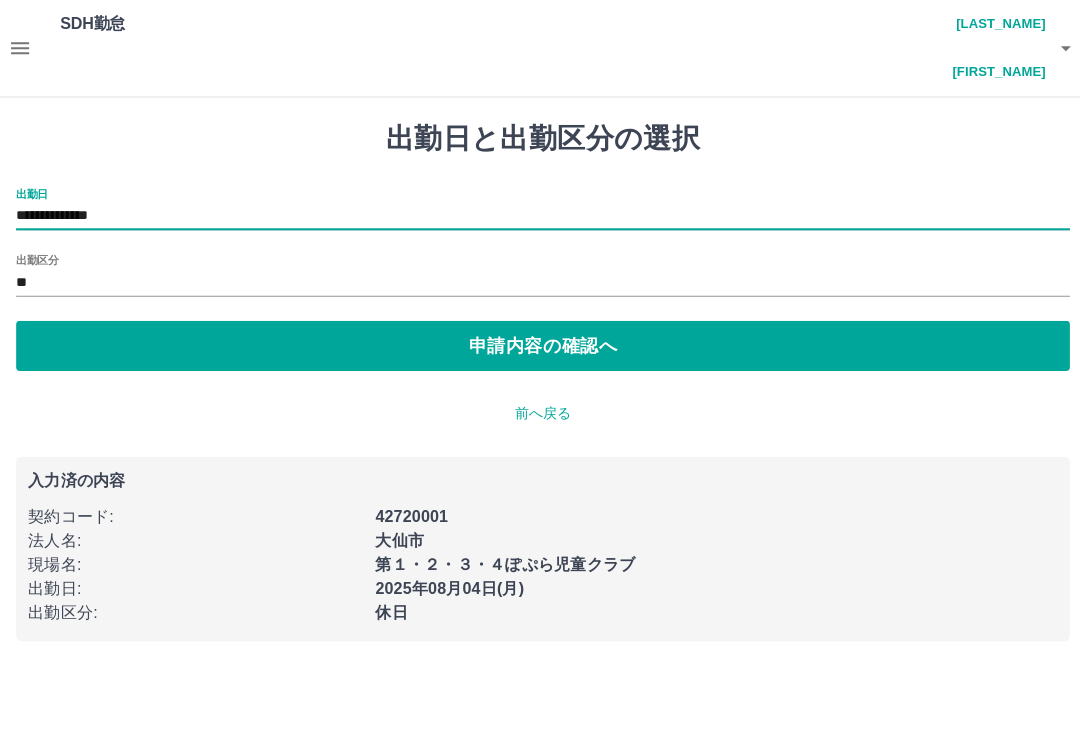 click on "**" at bounding box center [540, 281] 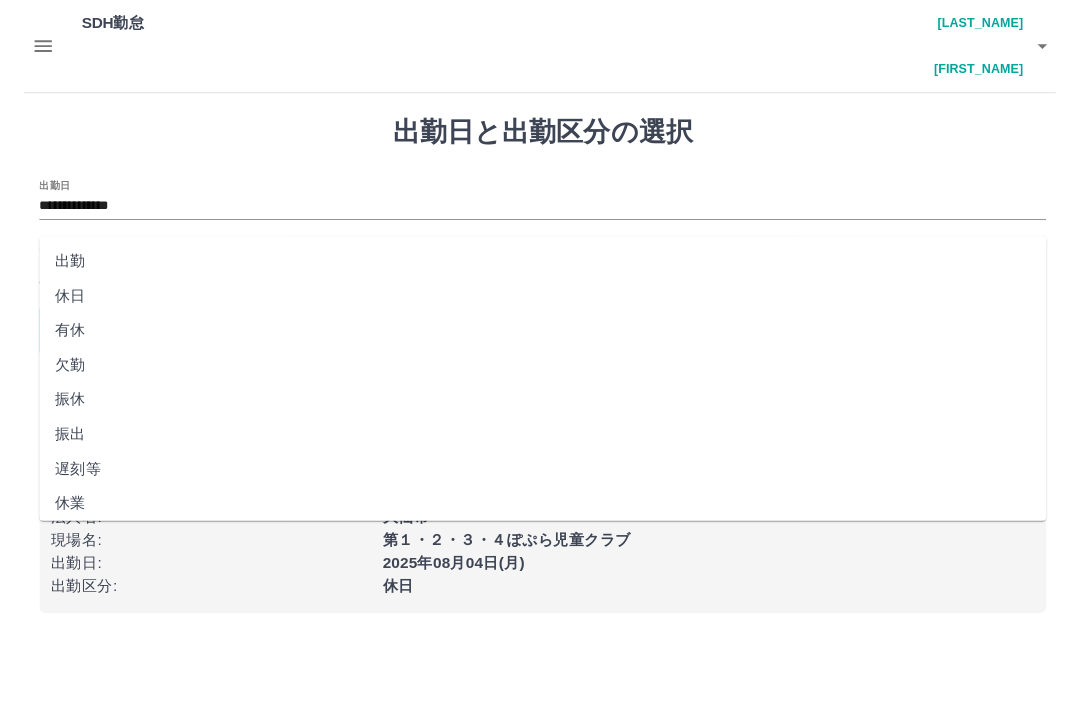 scroll, scrollTop: 0, scrollLeft: 0, axis: both 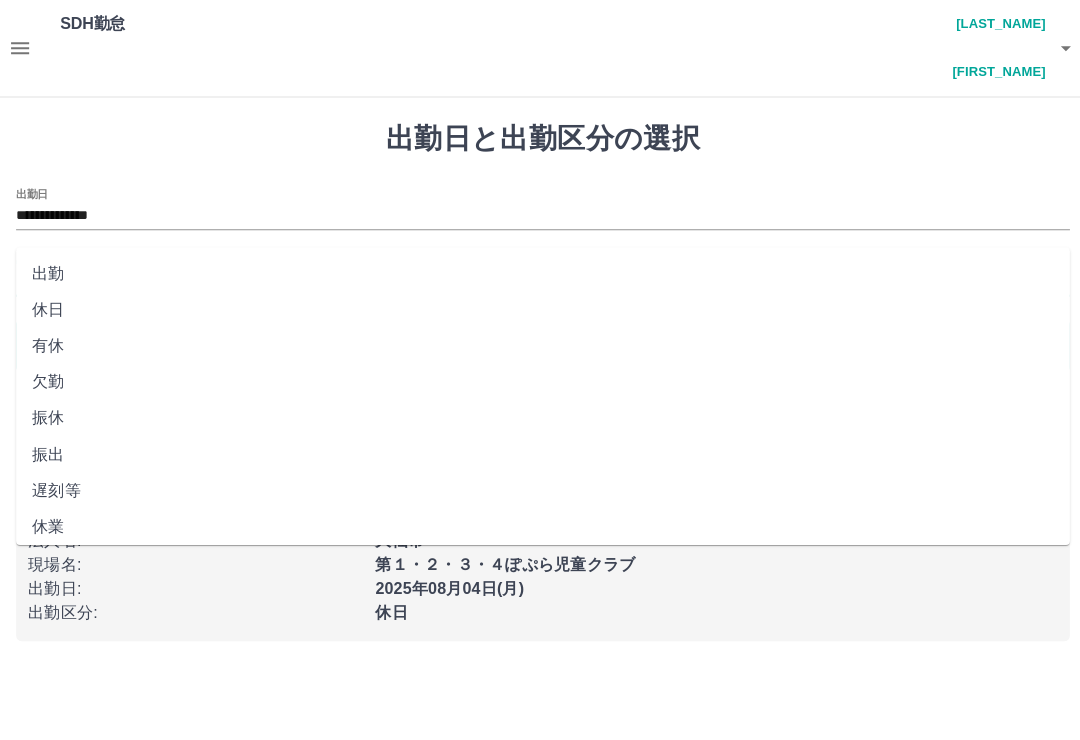 click on "休日" at bounding box center [540, 308] 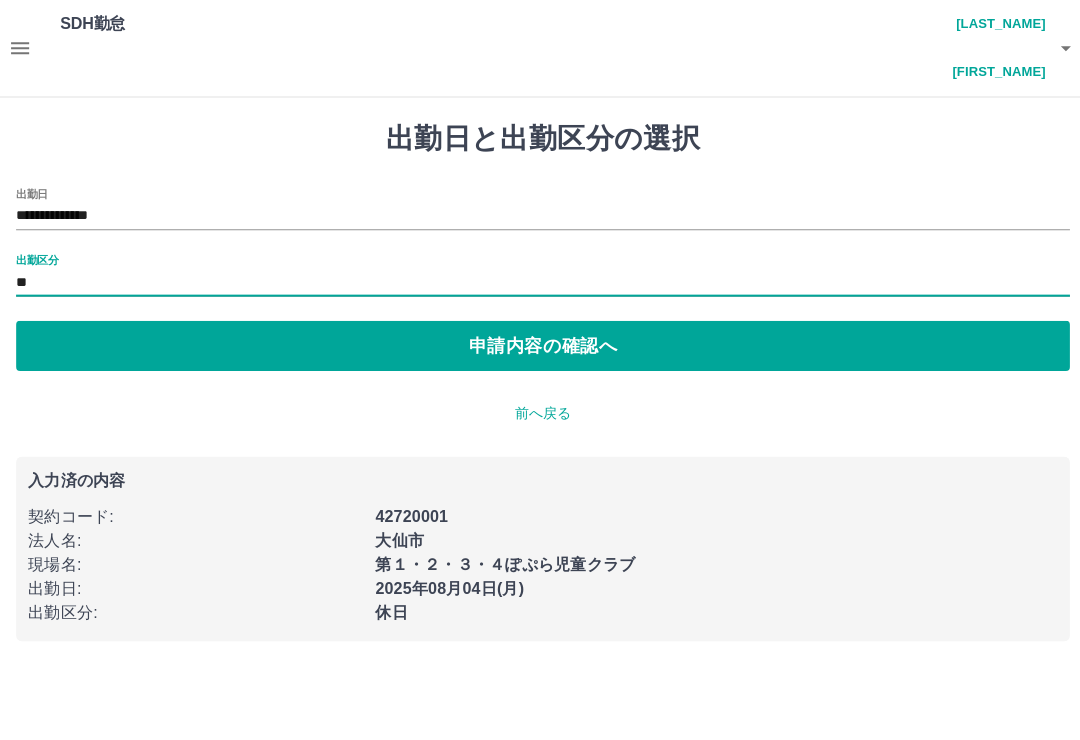 click on "申請内容の確認へ" at bounding box center (540, 344) 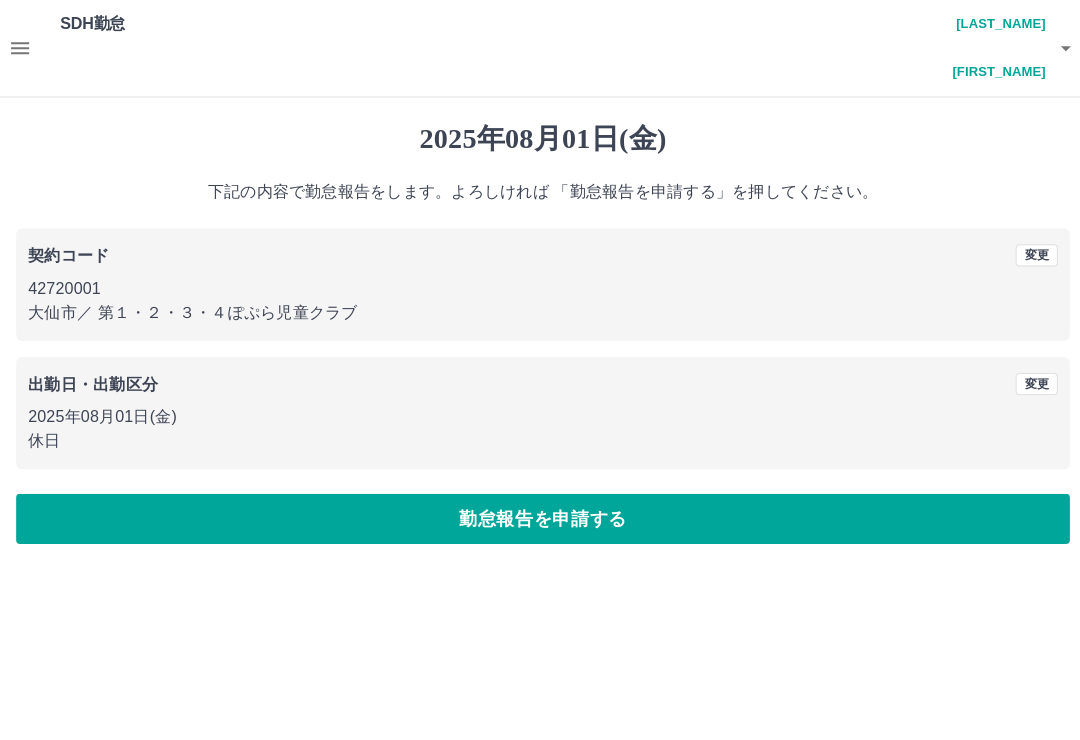 click on "出勤日・出勤区分 変更 [DATE] [HOLIDAY]" at bounding box center [540, 411] 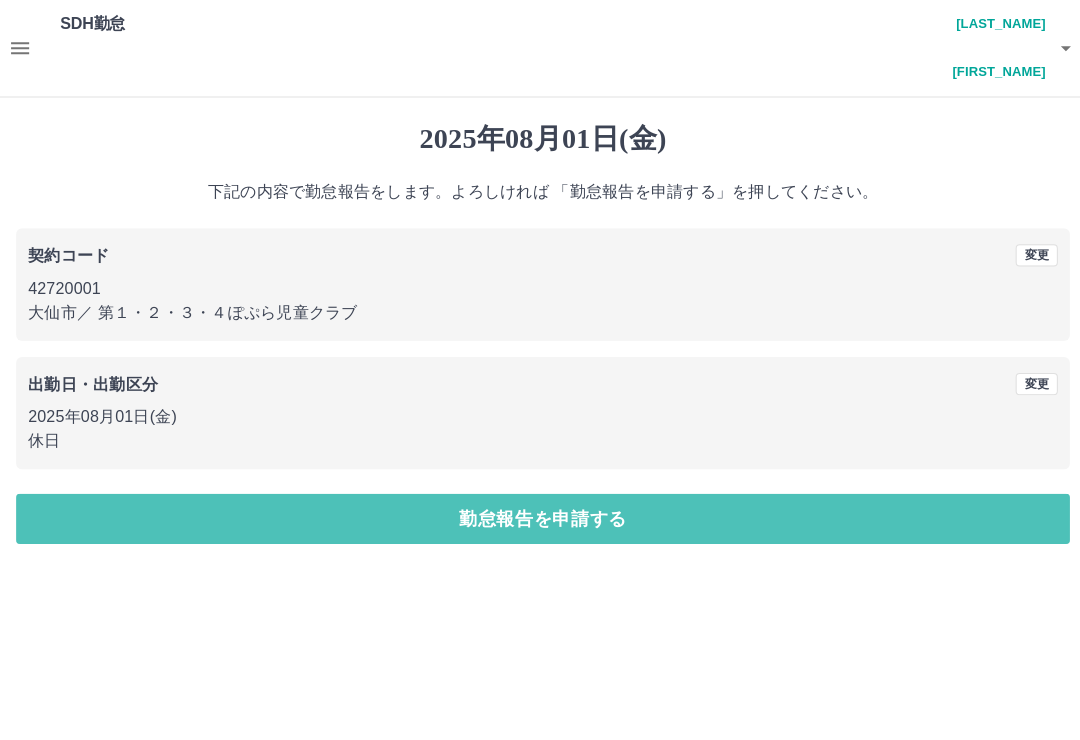 click on "勤怠報告を申請する" at bounding box center (540, 516) 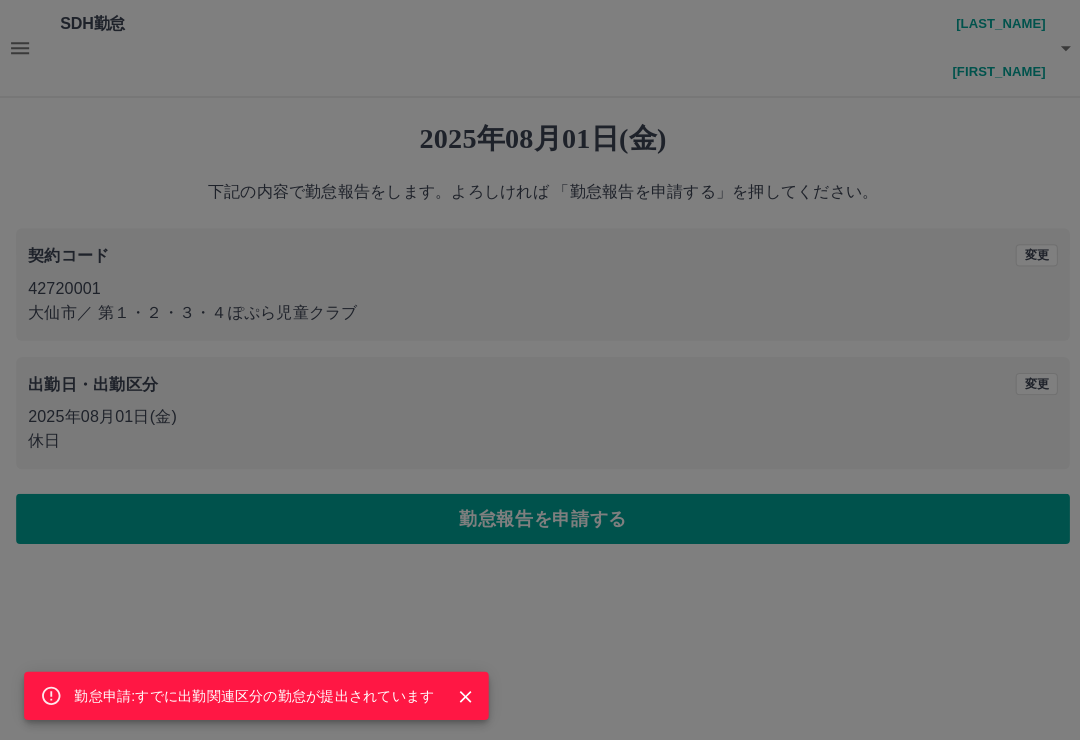 click on "勤怠申請:すでに出勤関連区分の勤怠が提出されています" at bounding box center (540, 370) 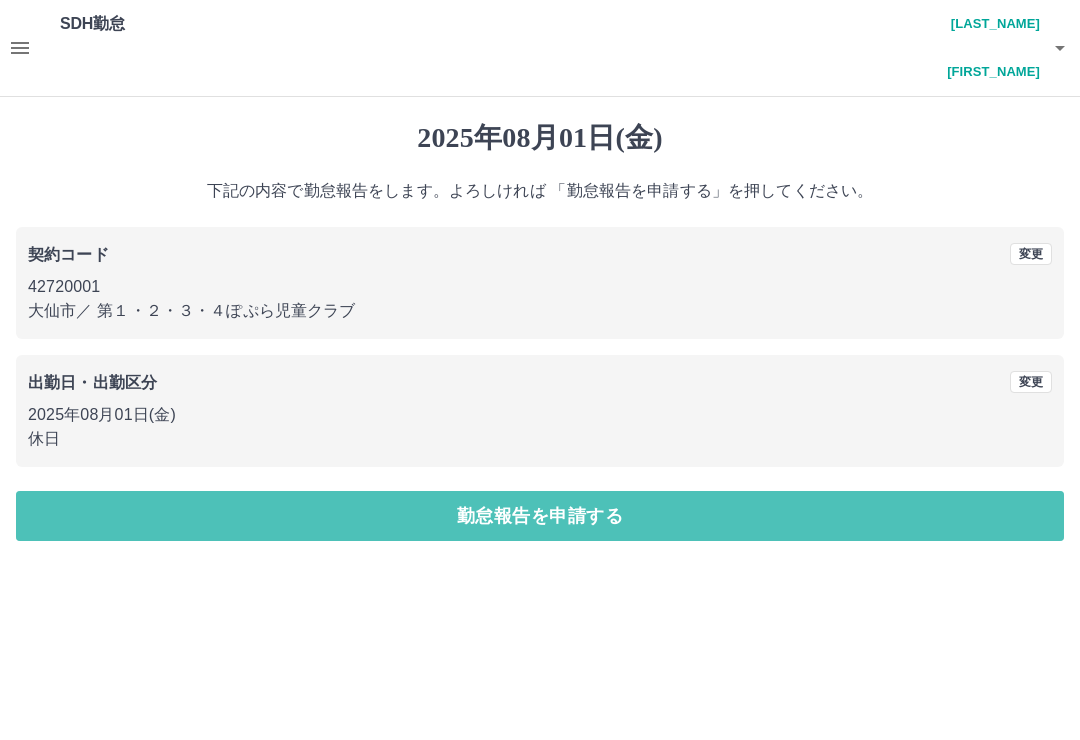 click on "勤怠報告を申請する" at bounding box center [540, 516] 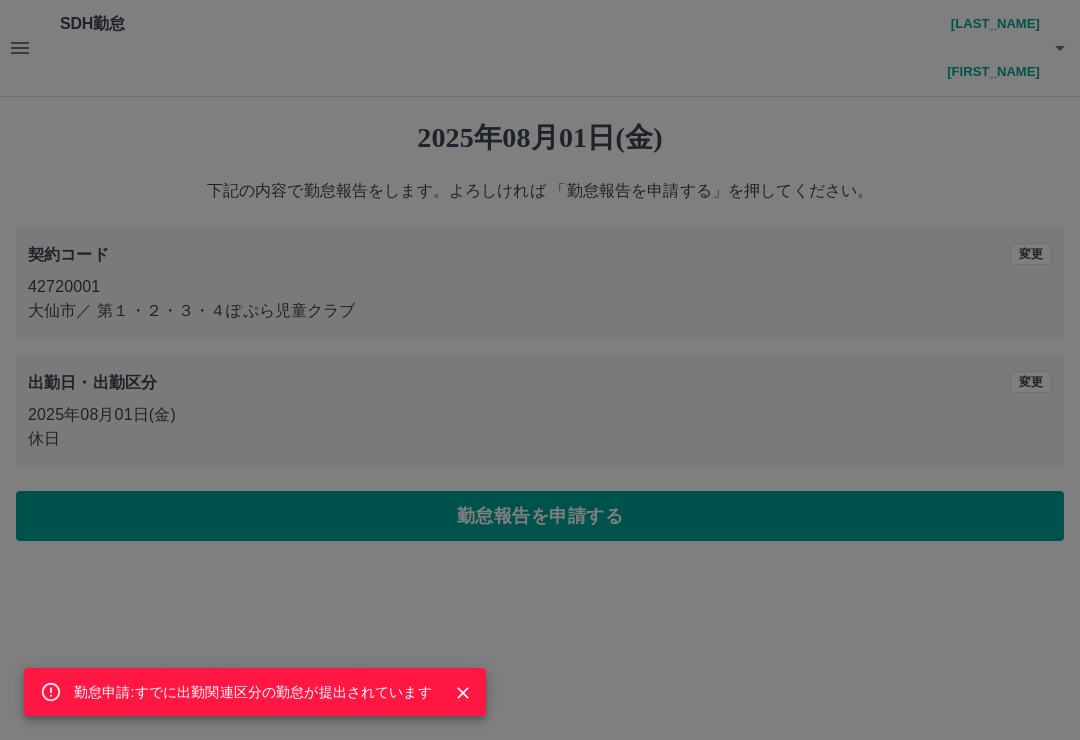 click on "勤怠申請:すでに出勤関連区分の勤怠が提出されています" at bounding box center (540, 370) 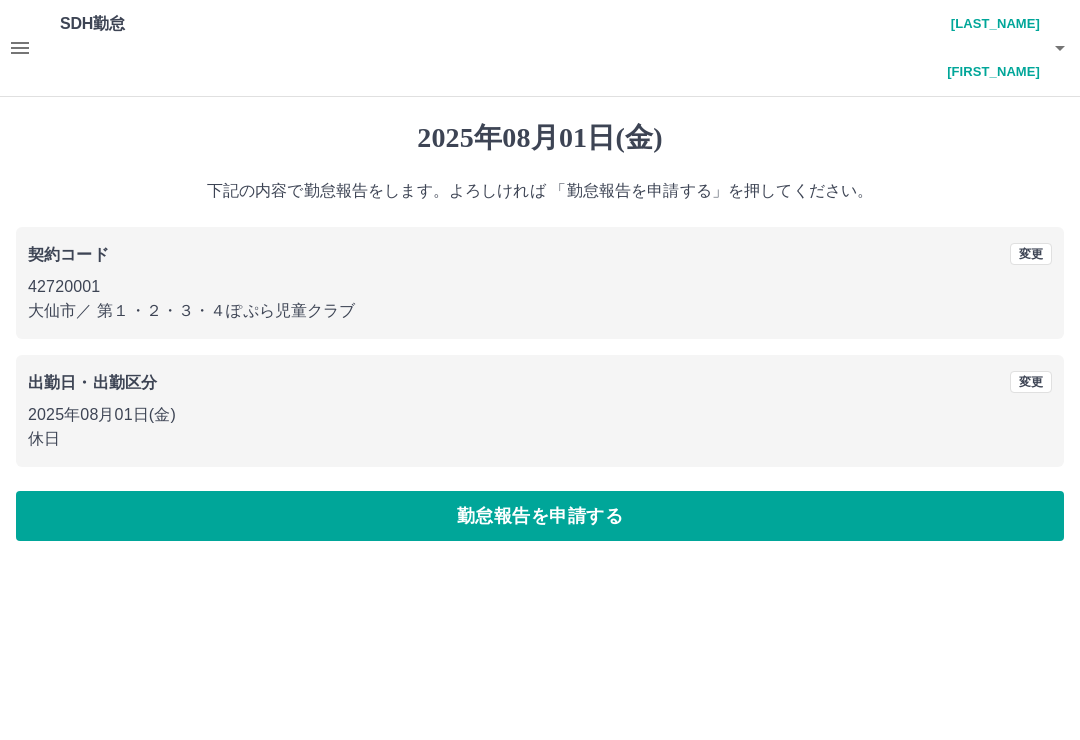 click on "勤怠報告を申請する" at bounding box center (540, 516) 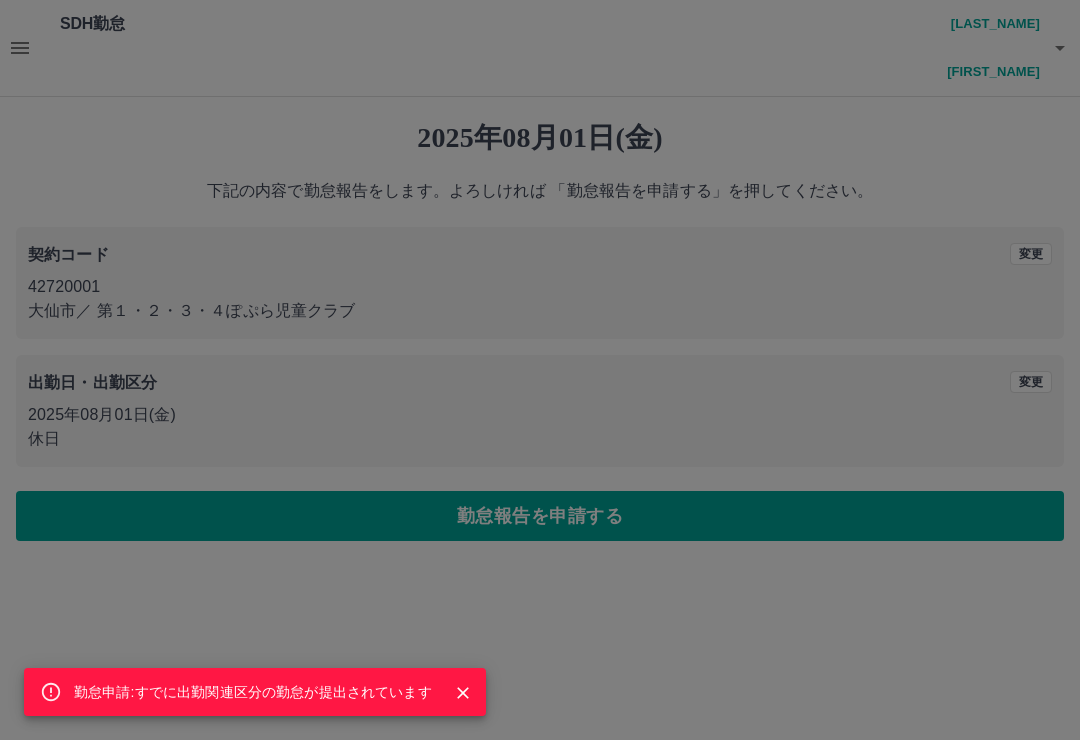 click on "勤怠申請:すでに出勤関連区分の勤怠が提出されています" at bounding box center [540, 370] 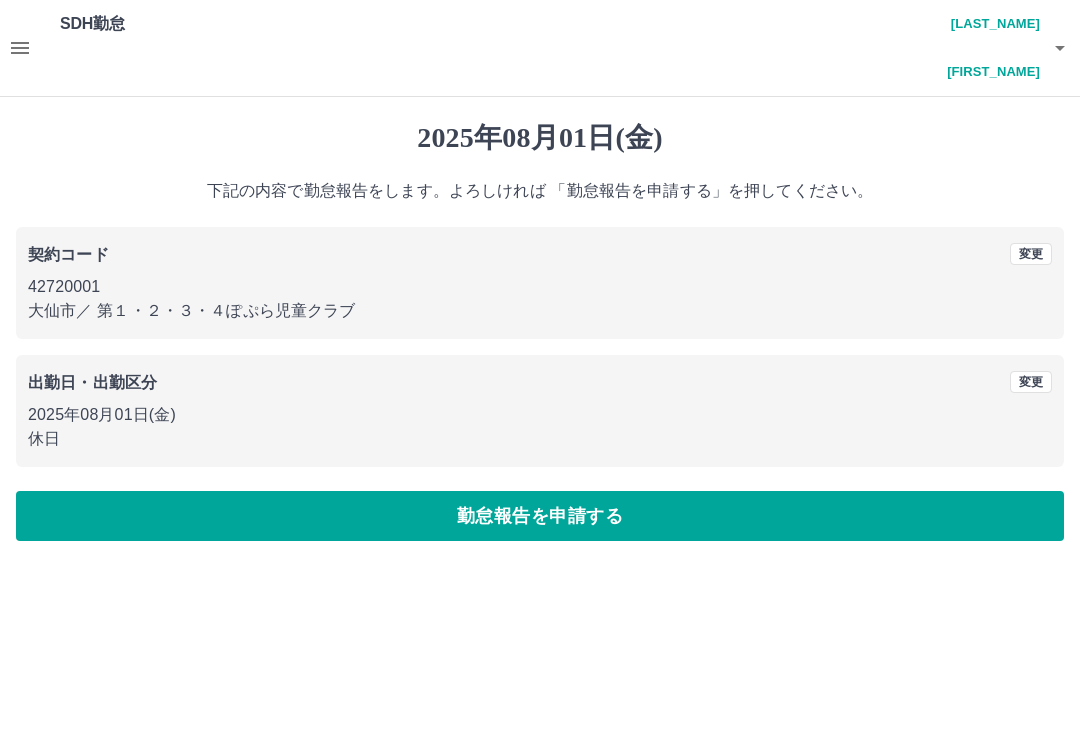 click on "勤怠報告を申請する" at bounding box center (540, 516) 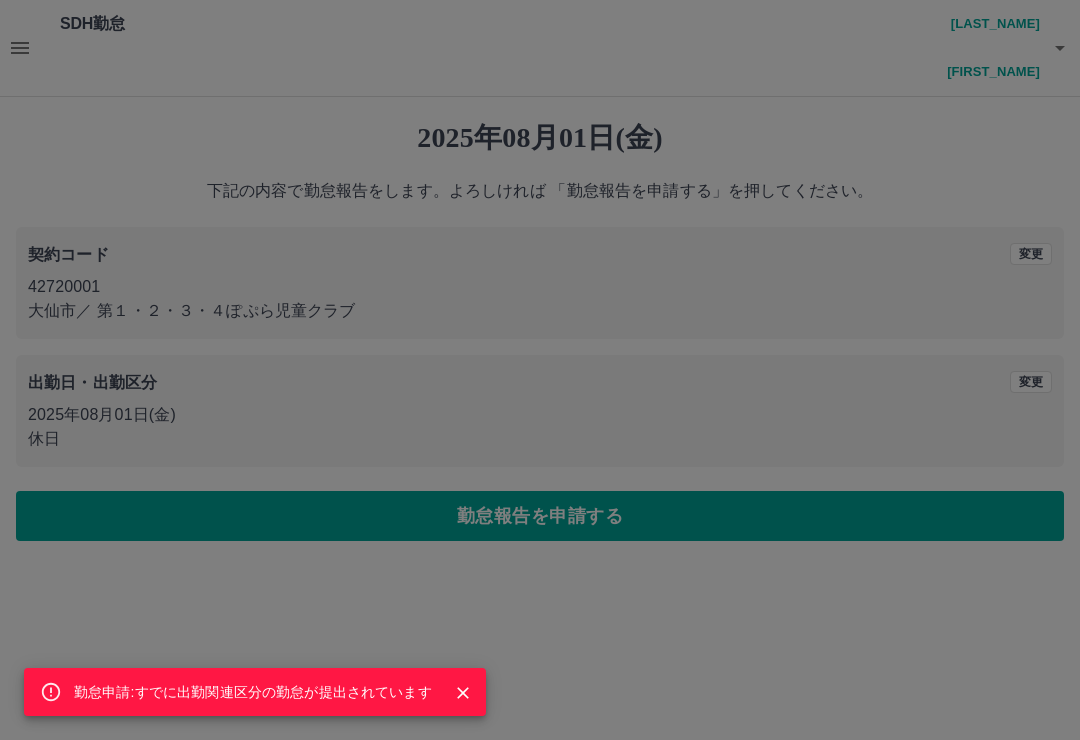 click on "勤怠申請:すでに出勤関連区分の勤怠が提出されています" at bounding box center (540, 370) 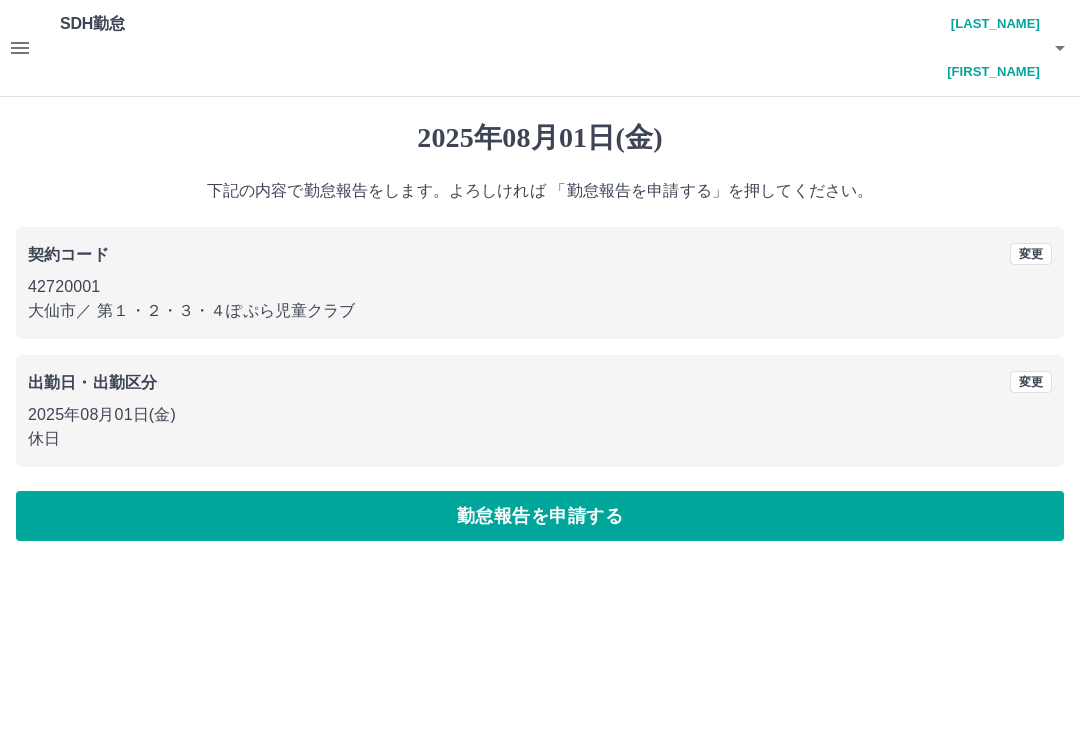 click on "契約コード 変更 42720001 [CITY]  ／   [CLUB_NAME]" at bounding box center (540, 283) 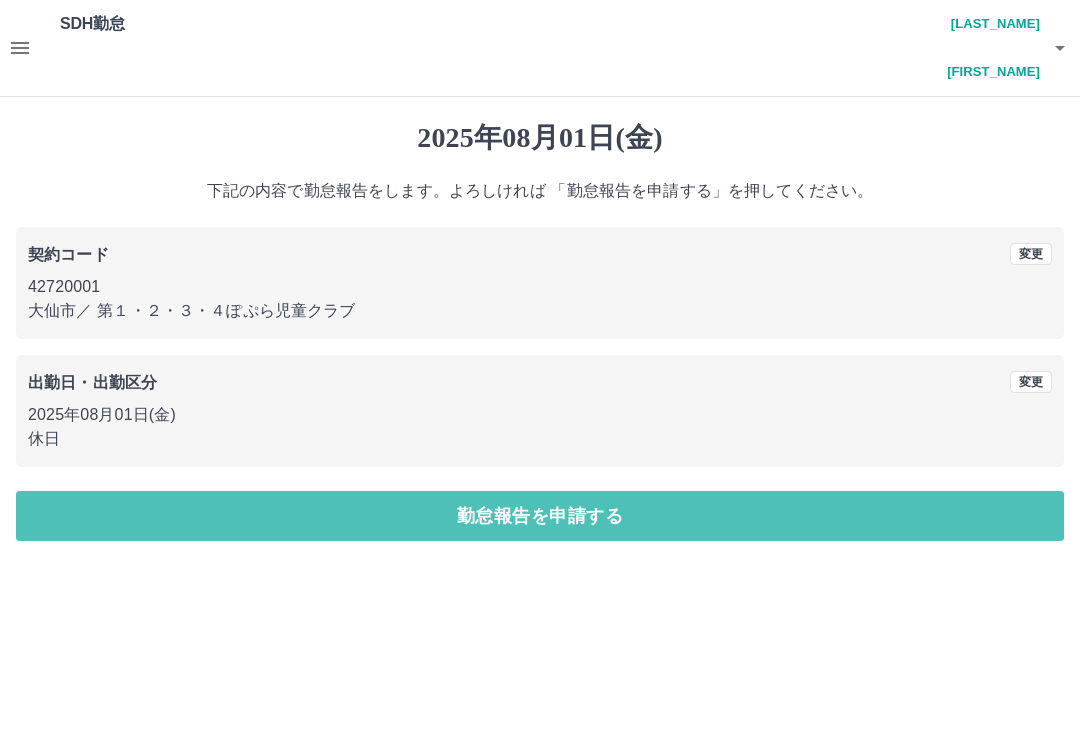 click on "勤怠報告を申請する" at bounding box center (540, 516) 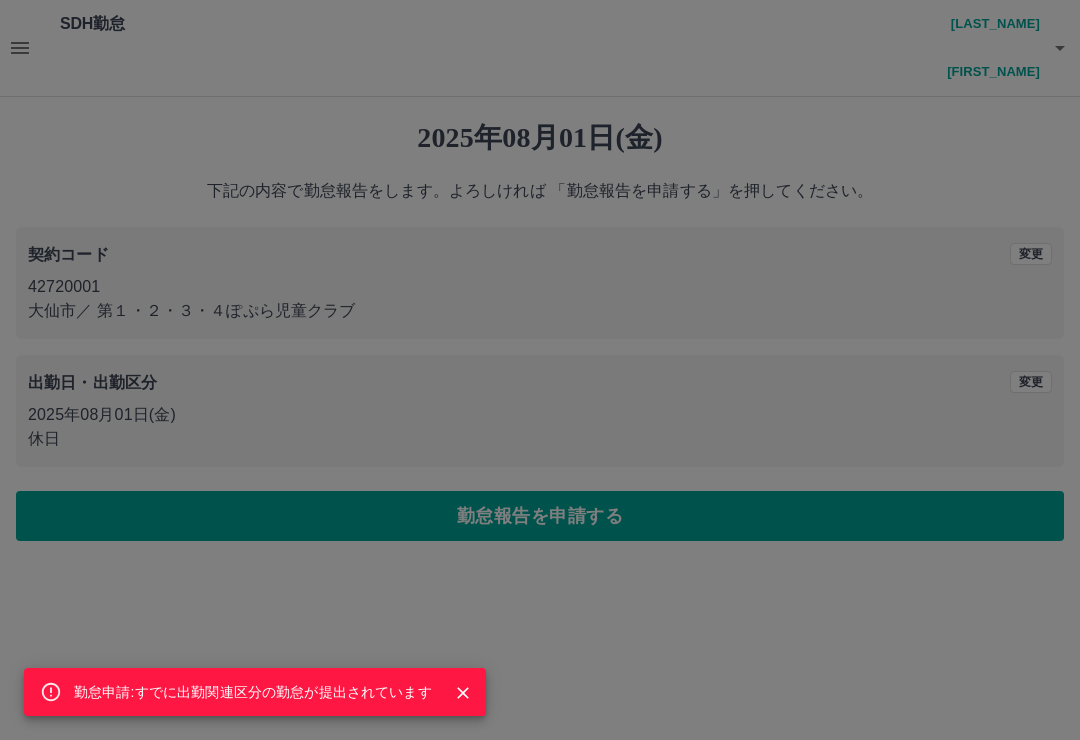 click on "勤怠申請:すでに出勤関連区分の勤怠が提出されています" at bounding box center [540, 370] 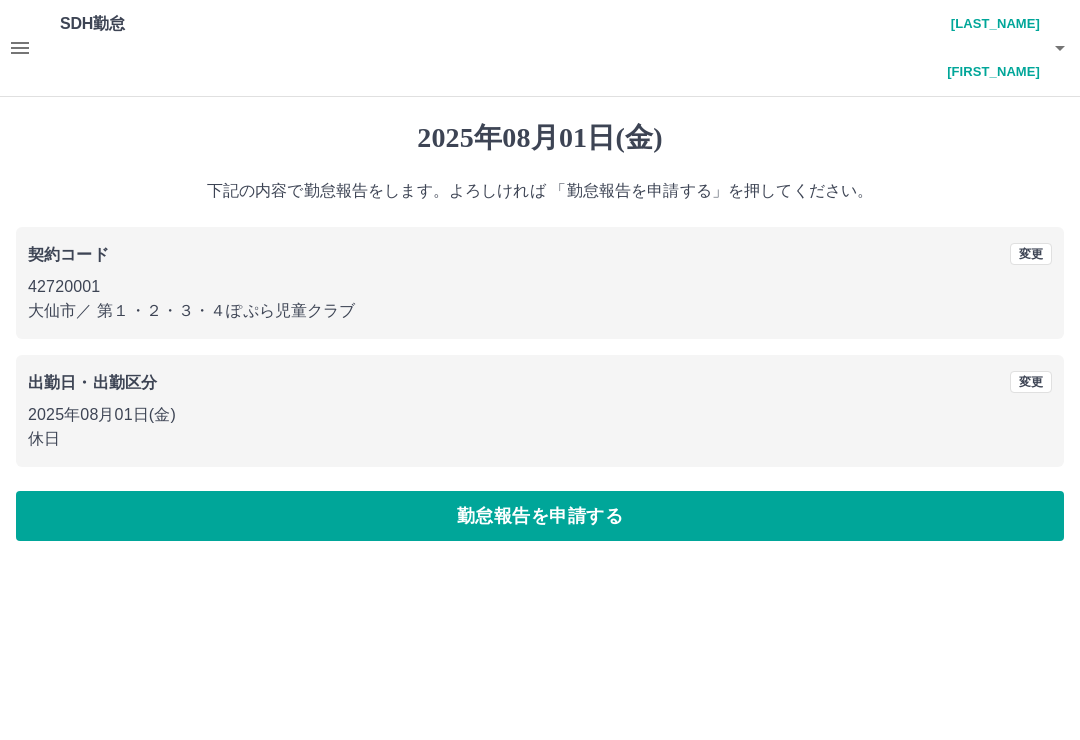 click on "契約コード 変更 42720001 [CITY]  ／   [CLUB_NAME]" at bounding box center (540, 283) 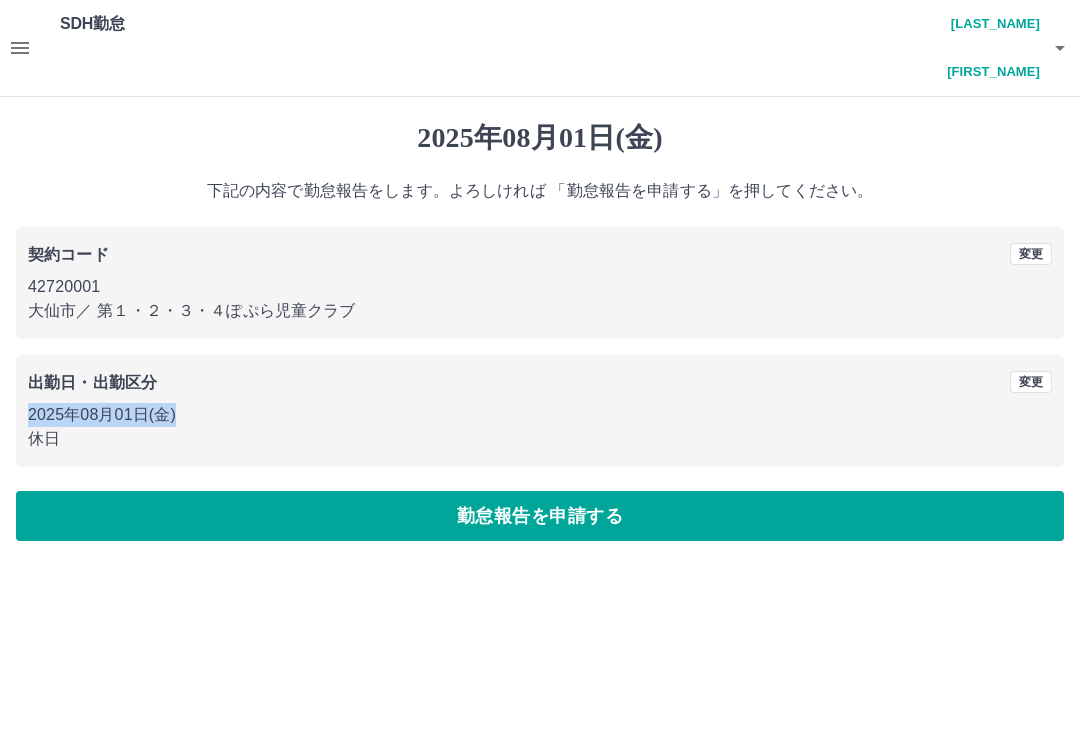 click on "2025年08月01日(金)" at bounding box center [540, 415] 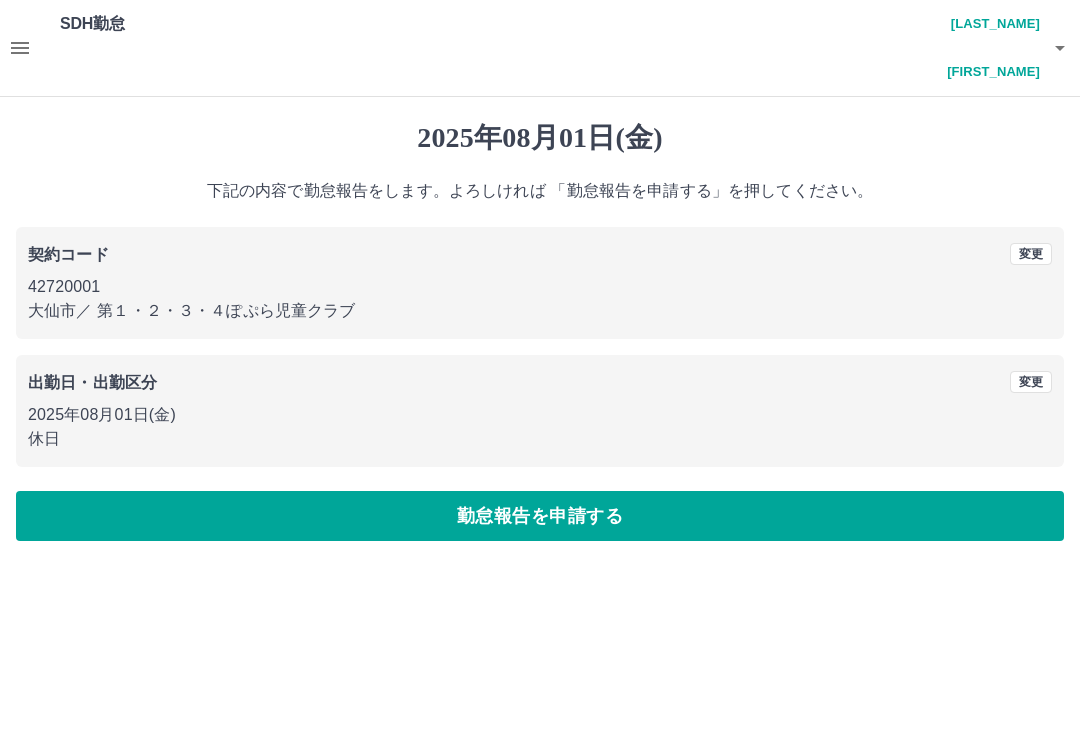 click on "出勤日・出勤区分" at bounding box center [412, 383] 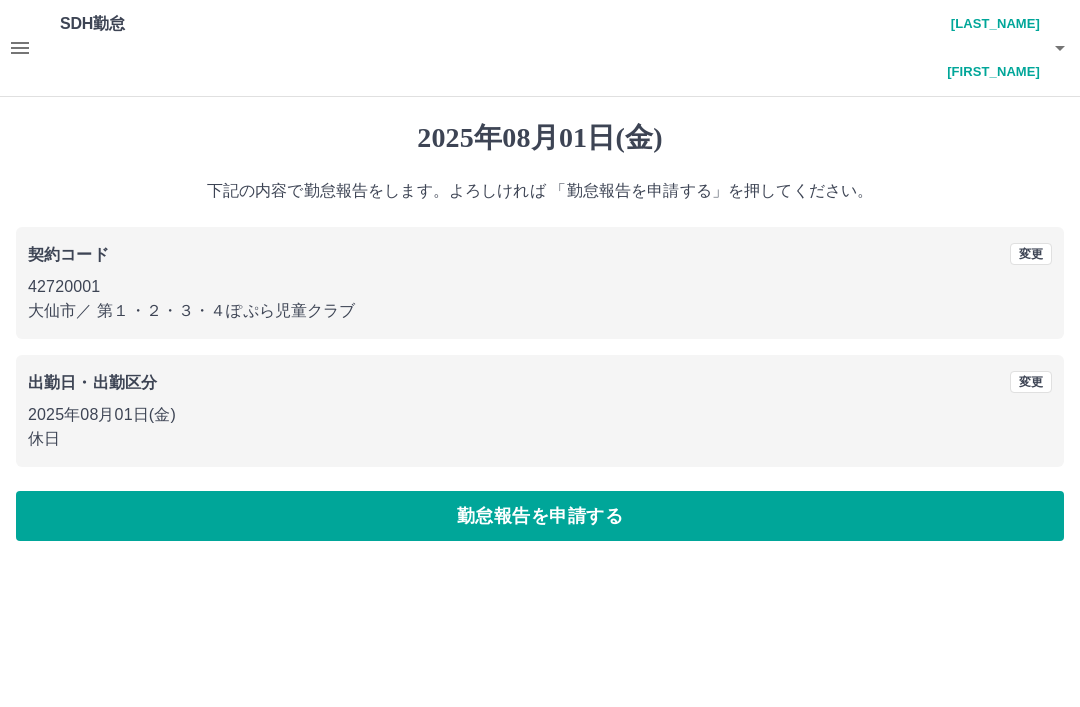 click on "2025年08月01日(金)" at bounding box center (540, 138) 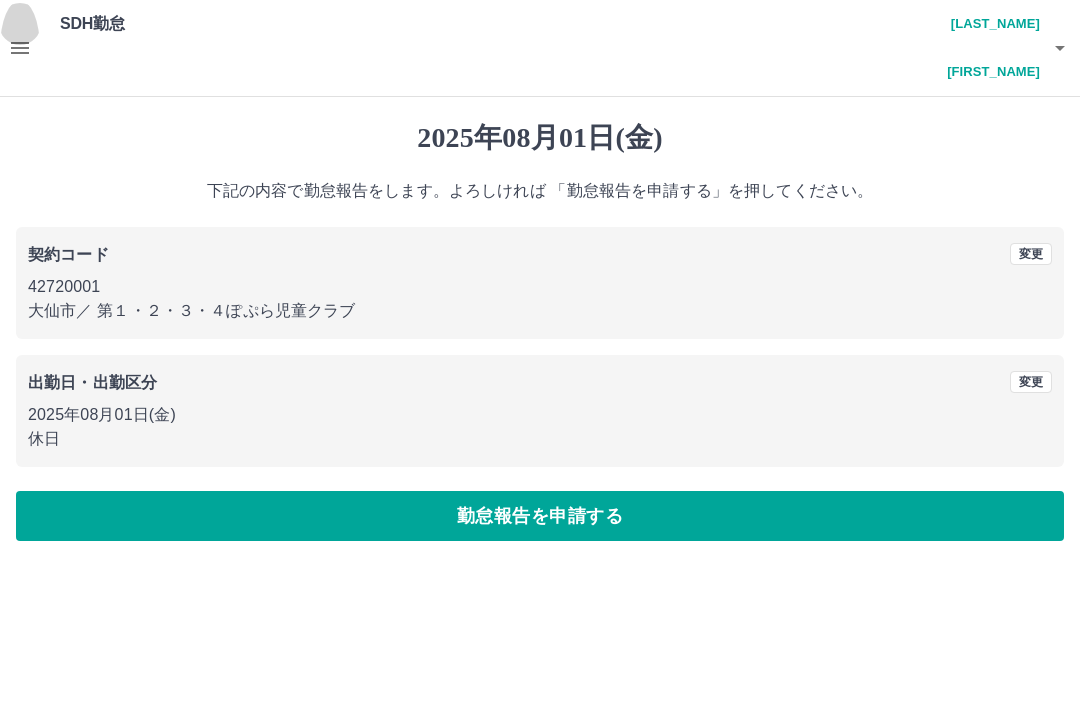 click 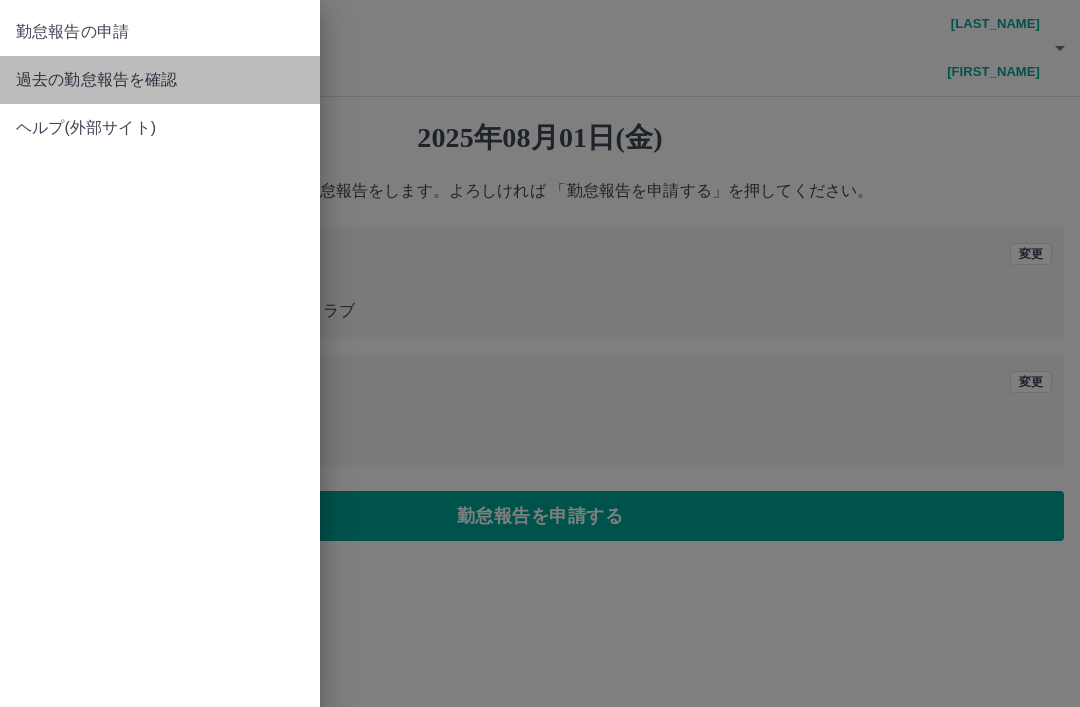 click on "過去の勤怠報告を確認" at bounding box center [160, 80] 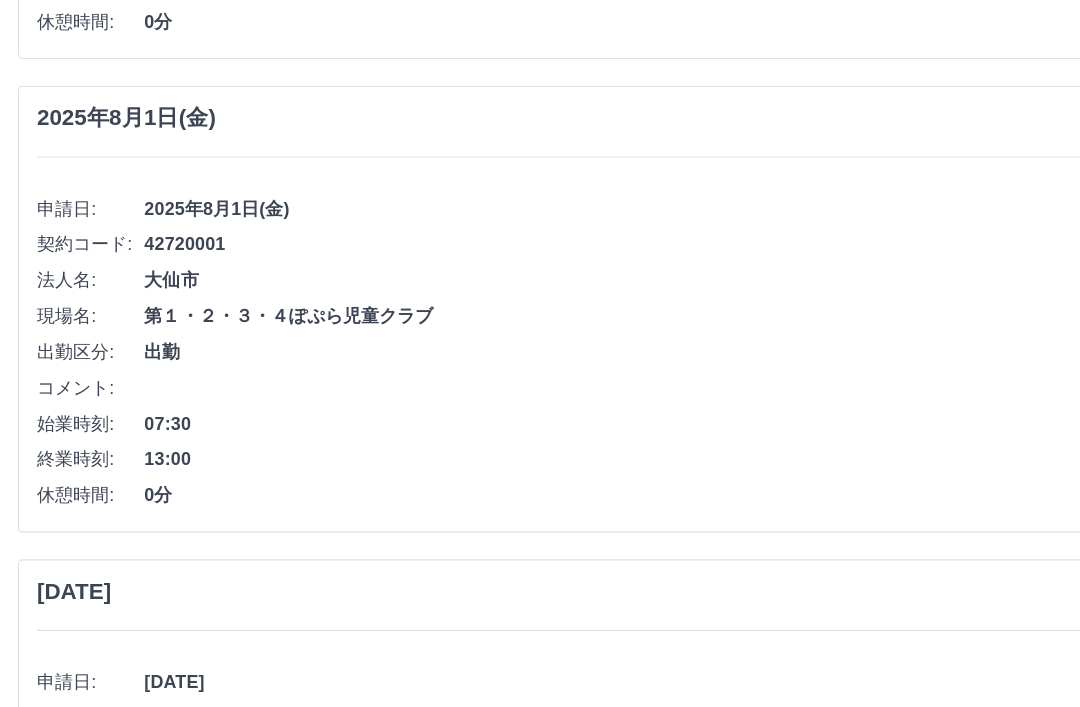 scroll, scrollTop: 561, scrollLeft: 0, axis: vertical 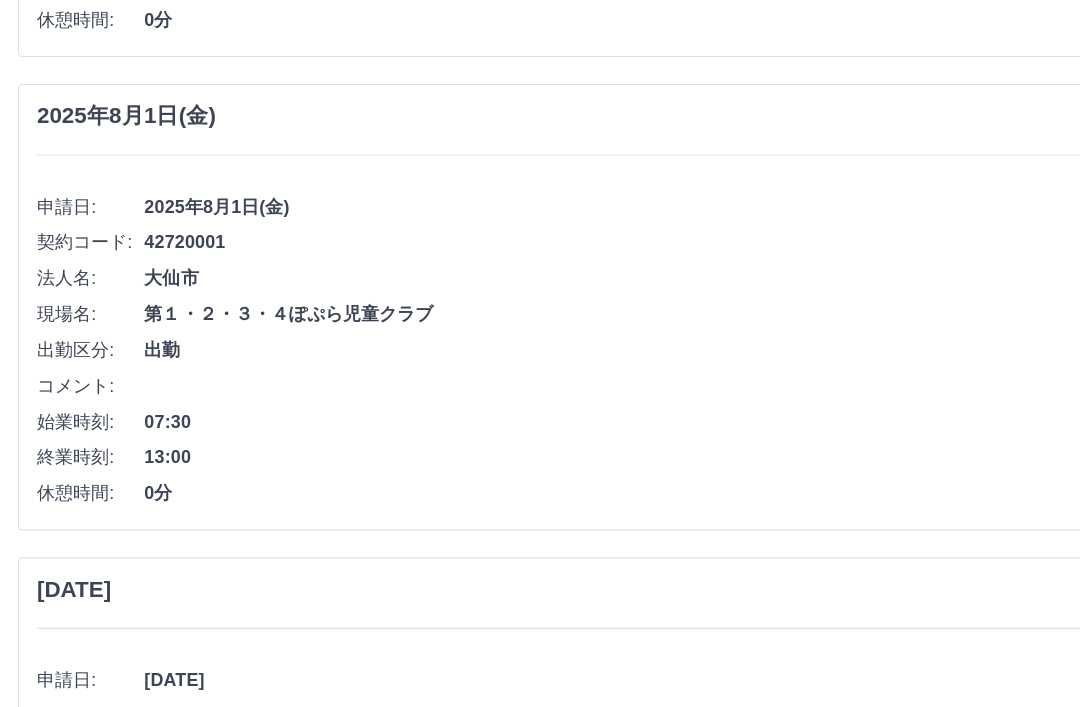 click on "07:30" at bounding box center [588, 395] 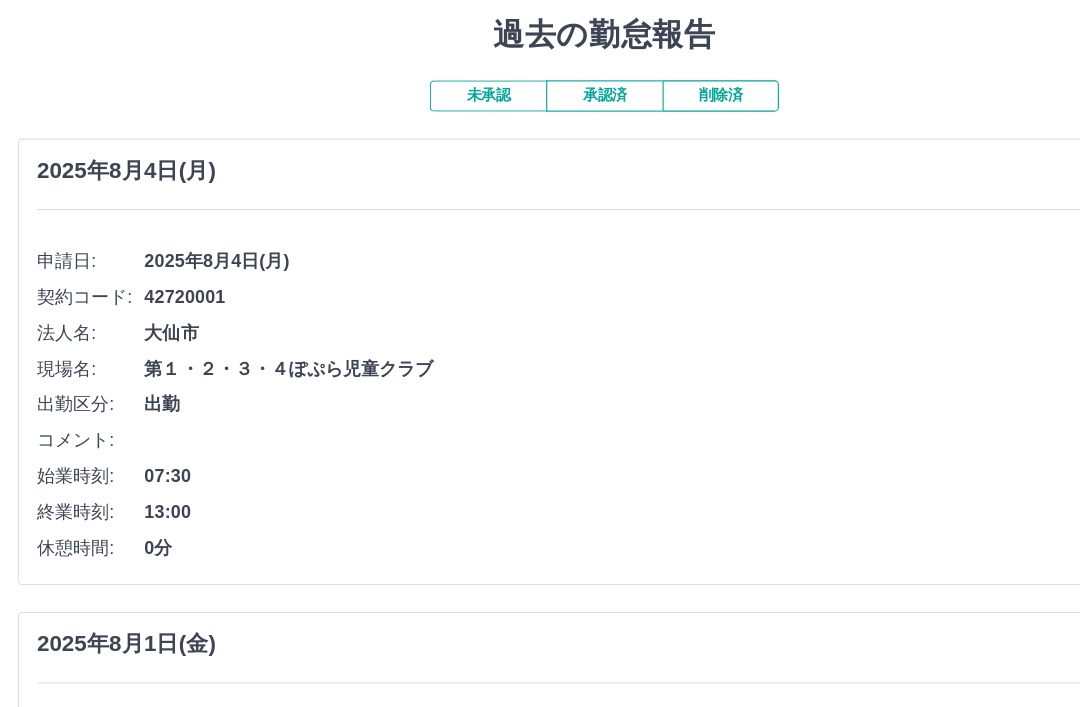 scroll, scrollTop: 0, scrollLeft: 0, axis: both 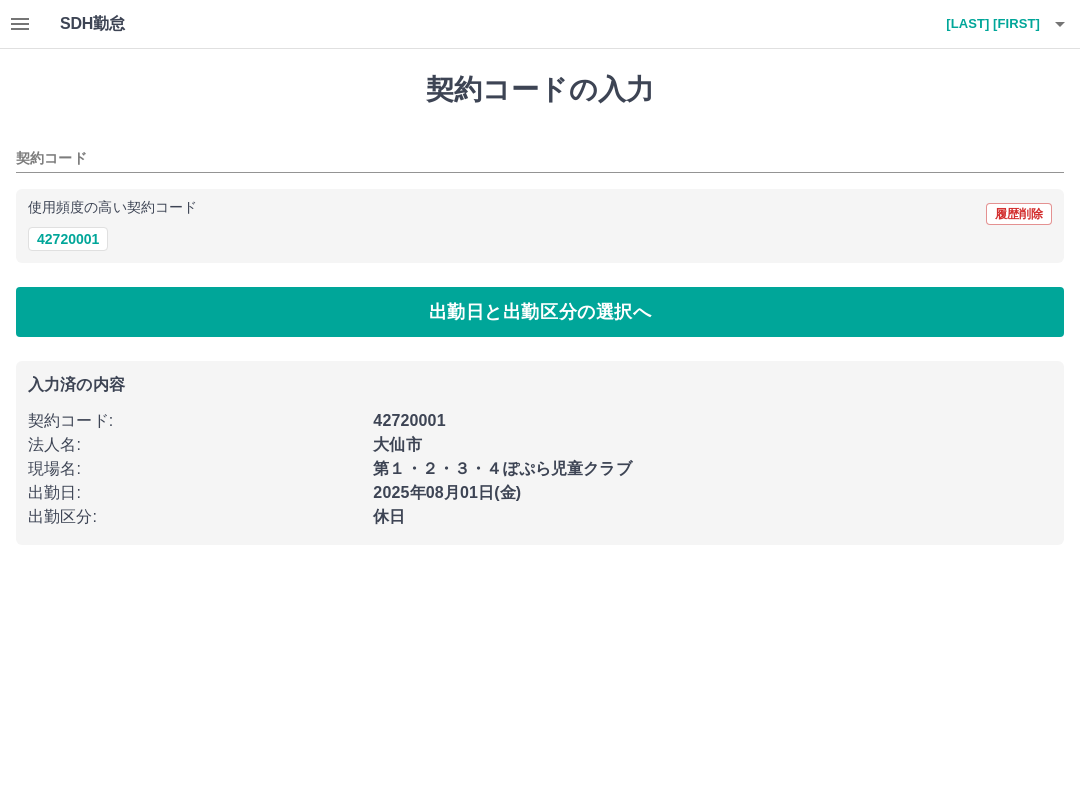 type on "********" 